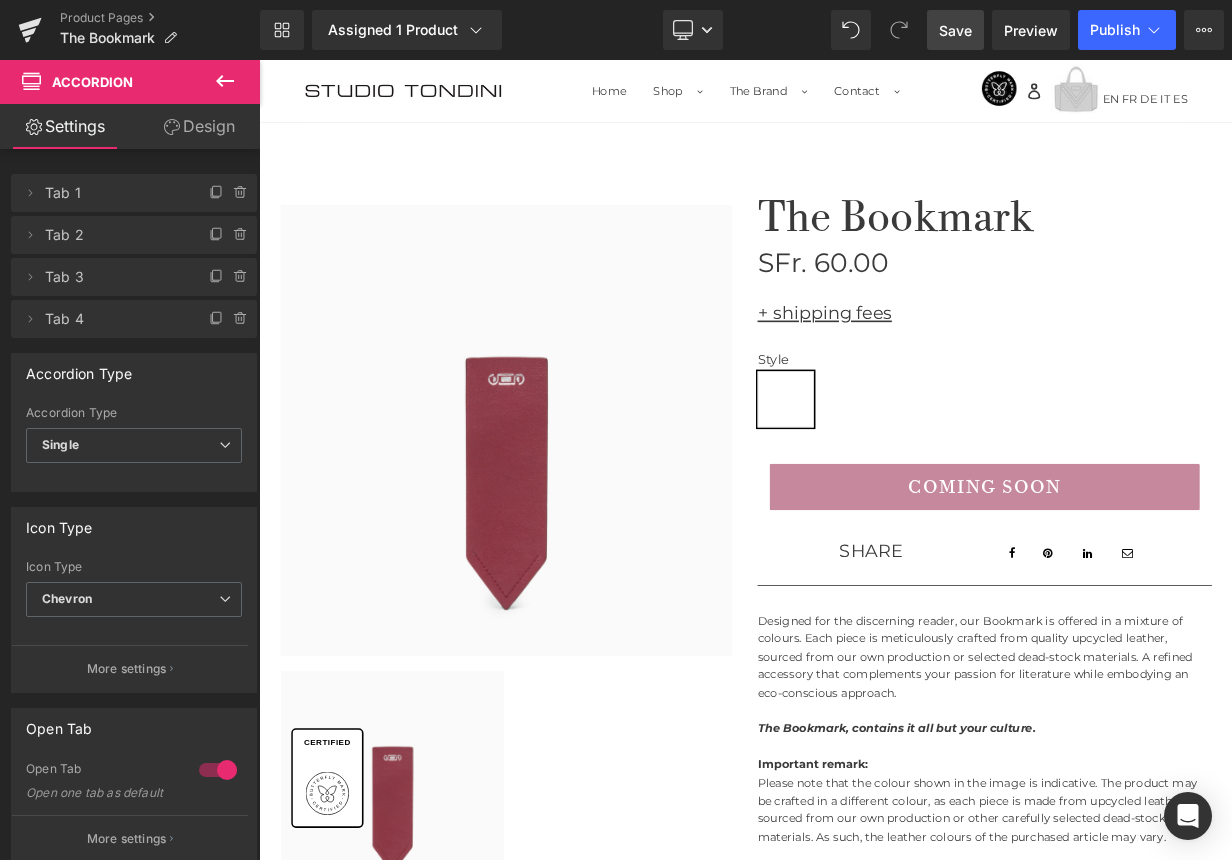 scroll, scrollTop: 0, scrollLeft: 0, axis: both 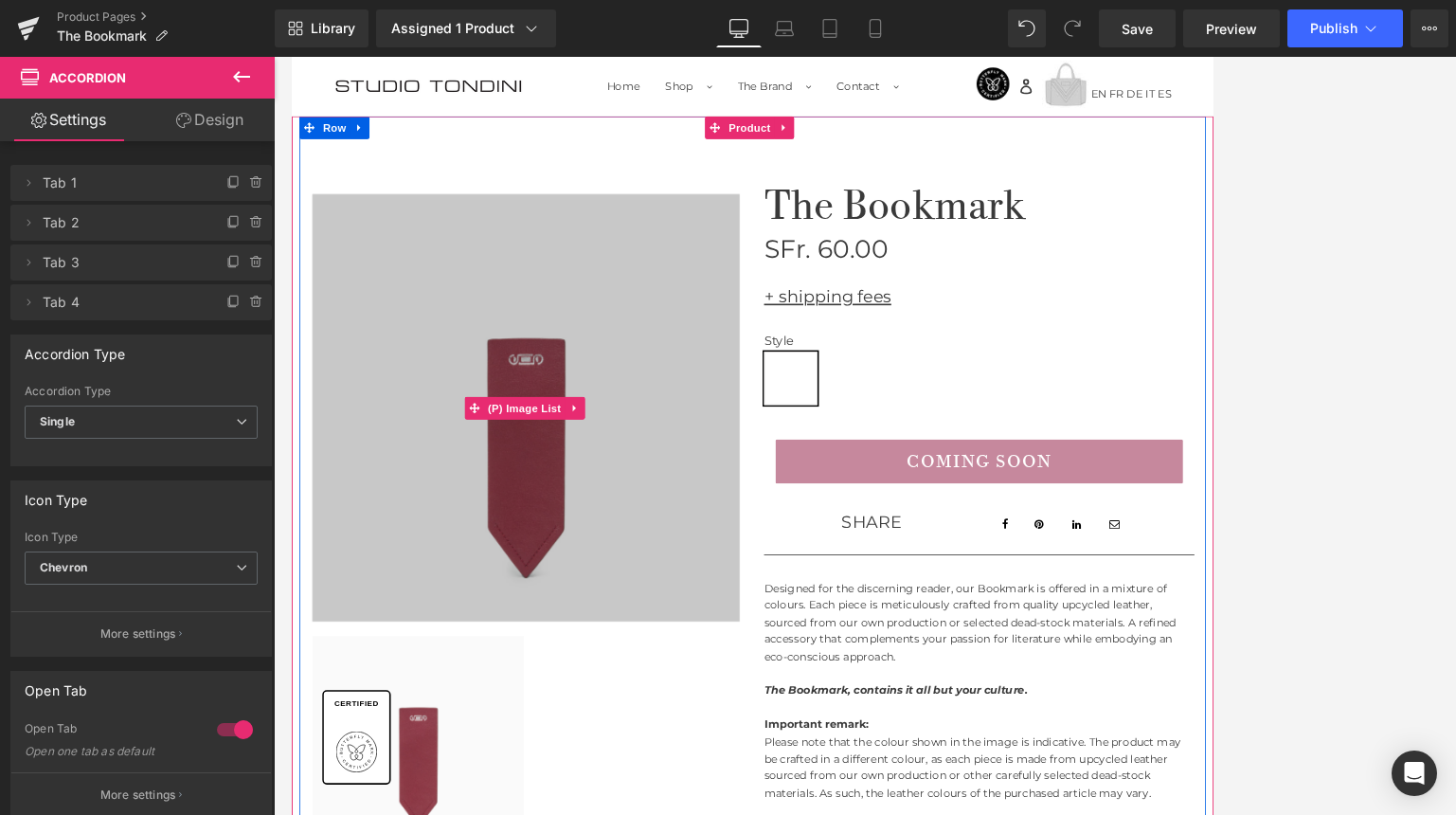 click at bounding box center [583, 493] 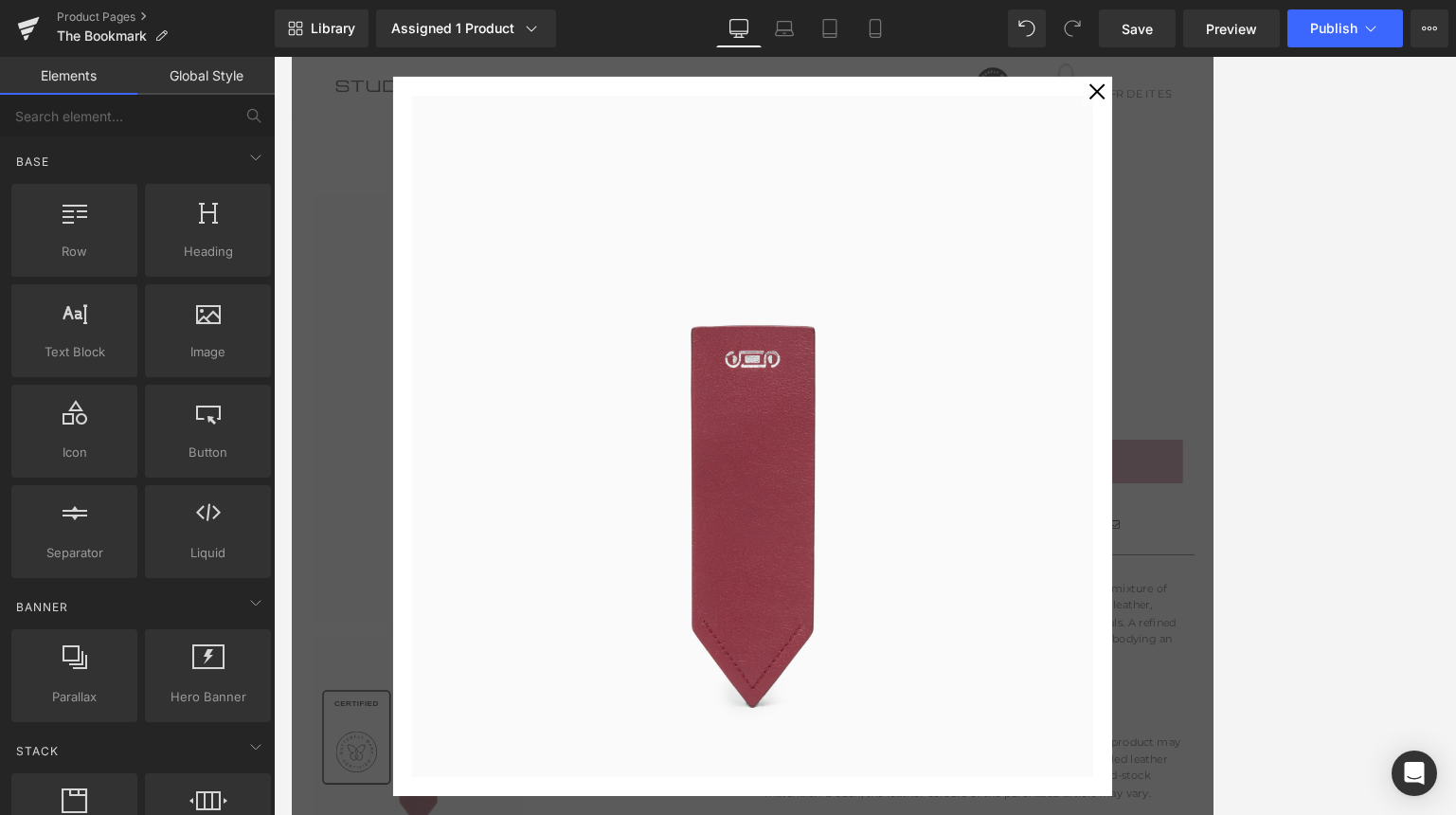 click on "✕" at bounding box center (1293, 100) 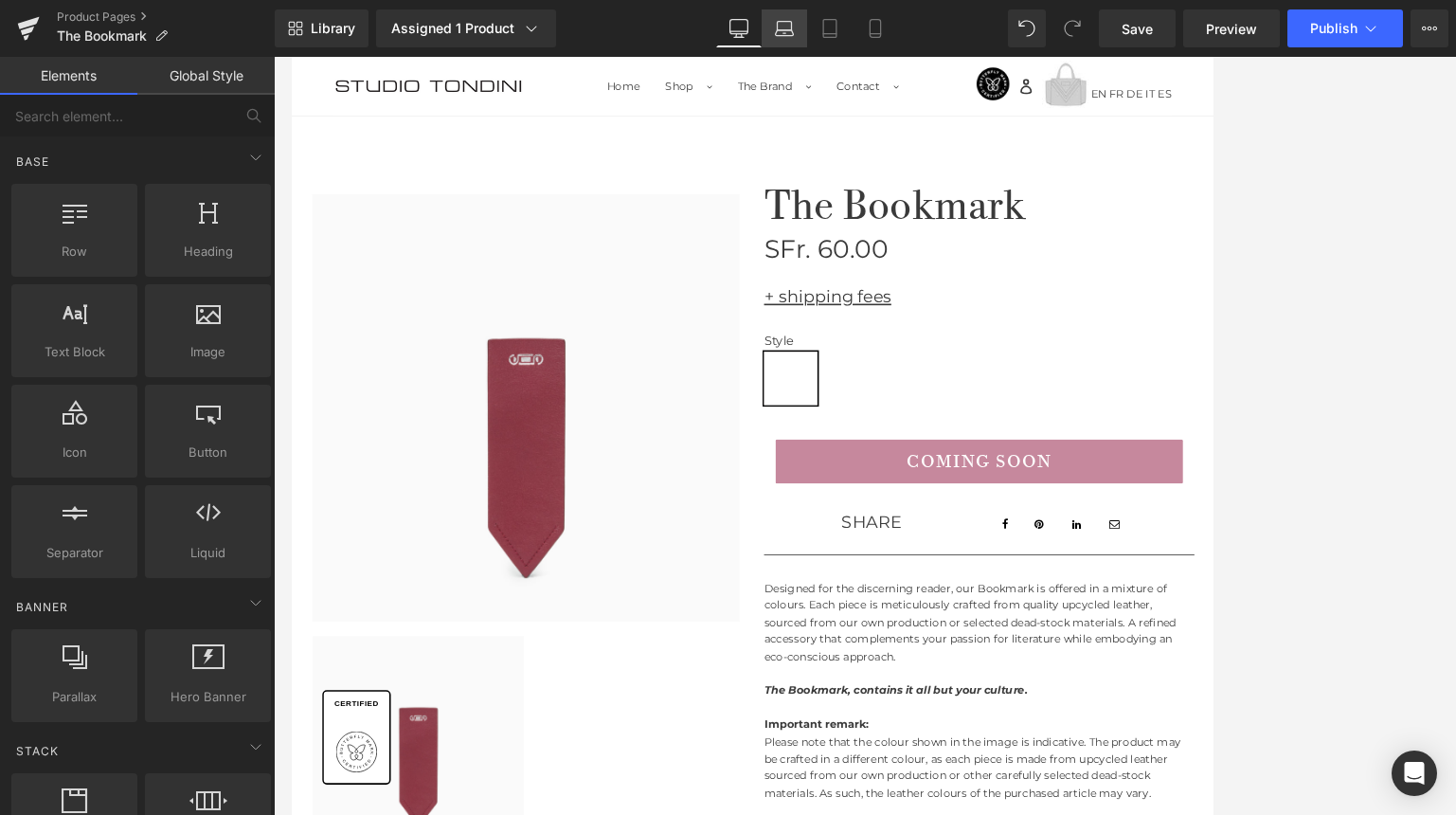 click 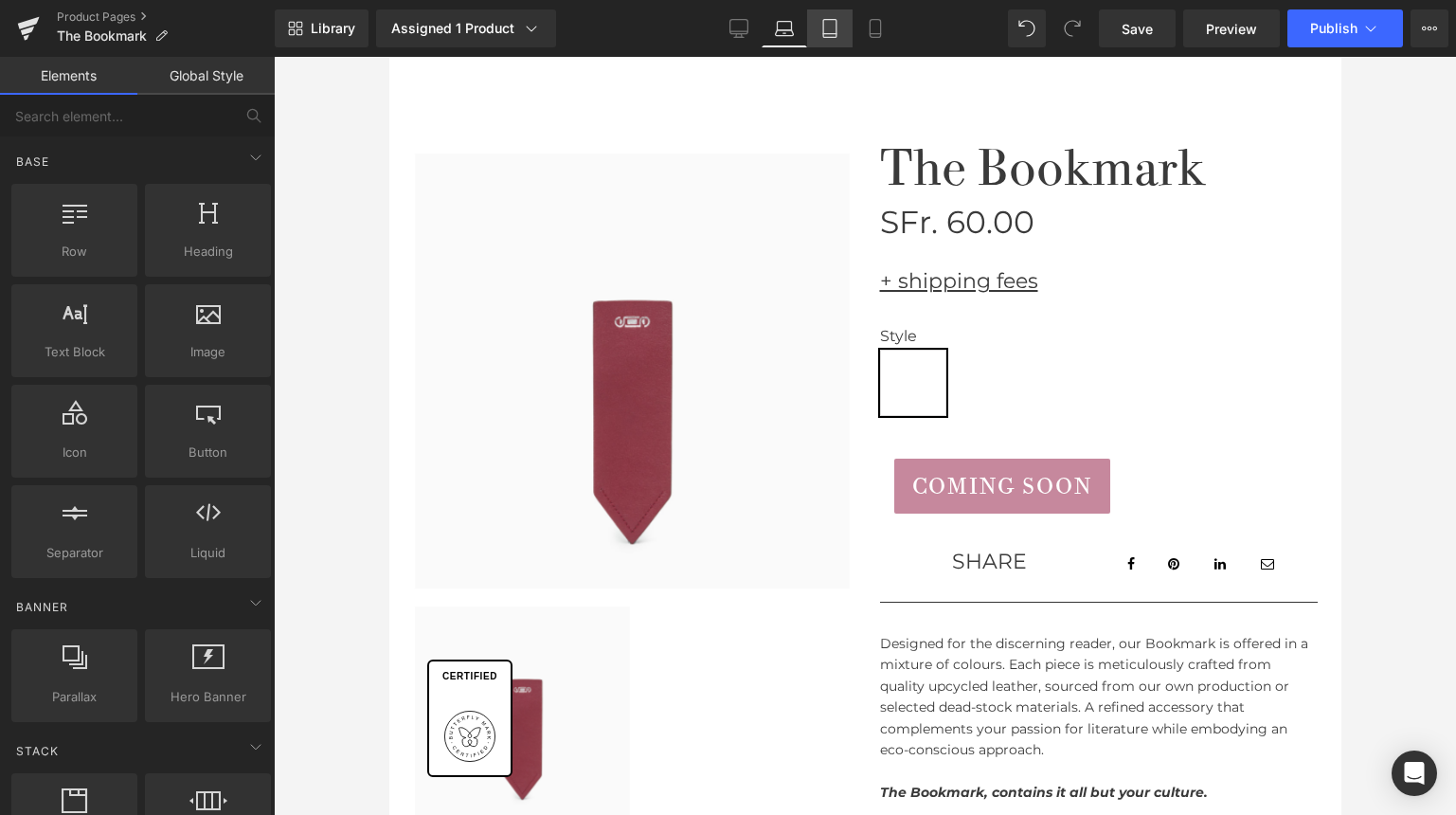 click 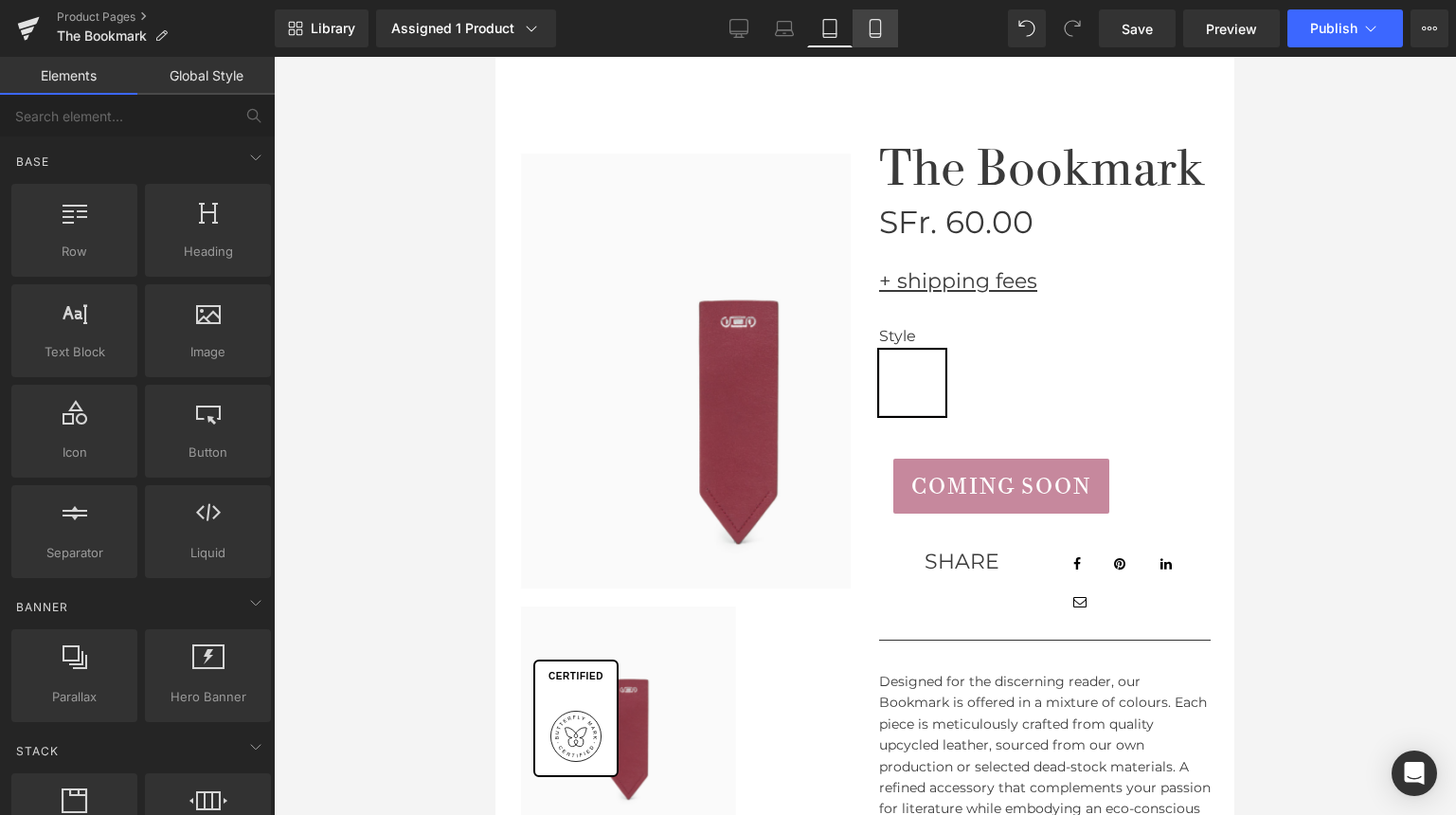 click 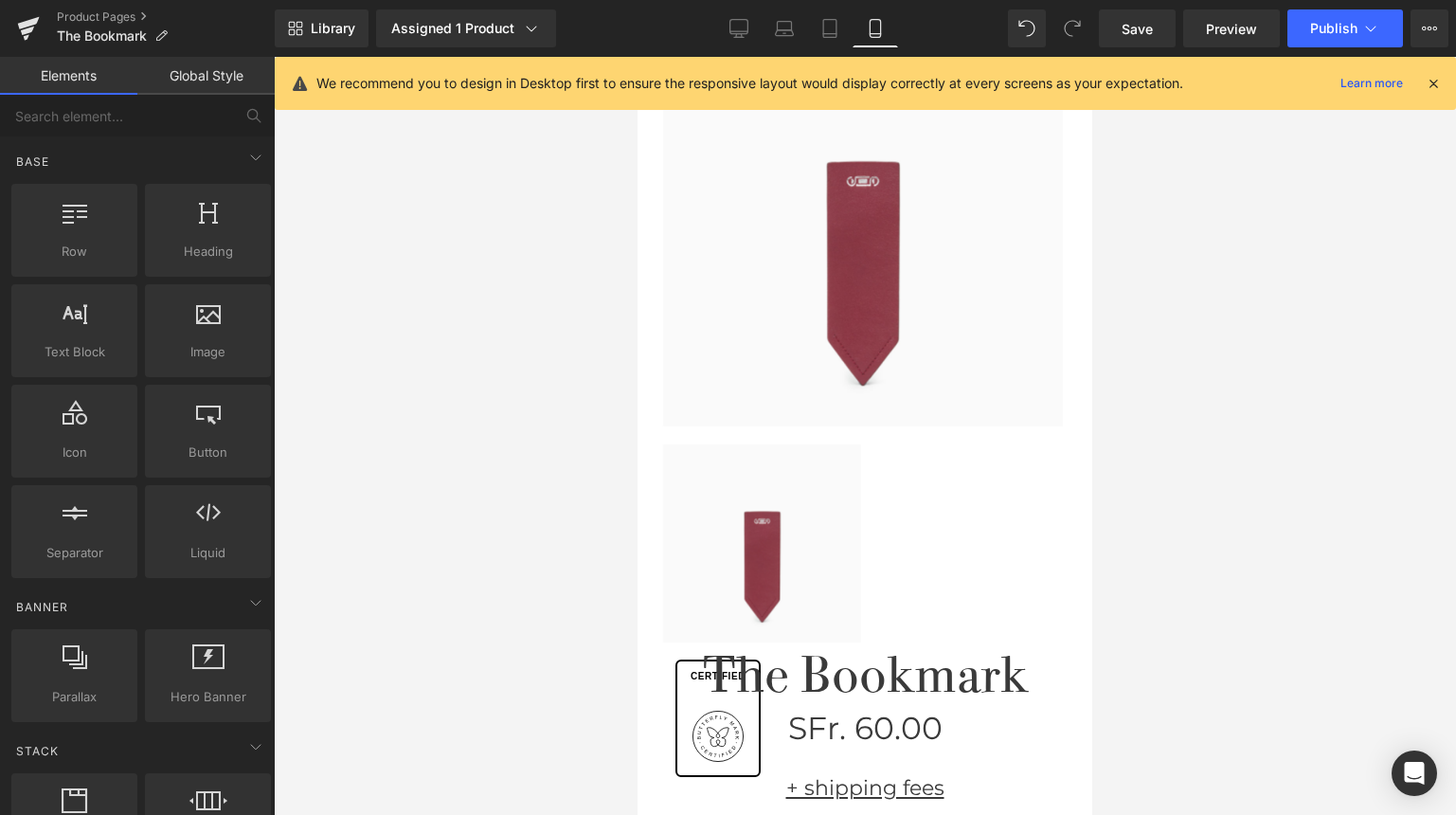scroll, scrollTop: 0, scrollLeft: 0, axis: both 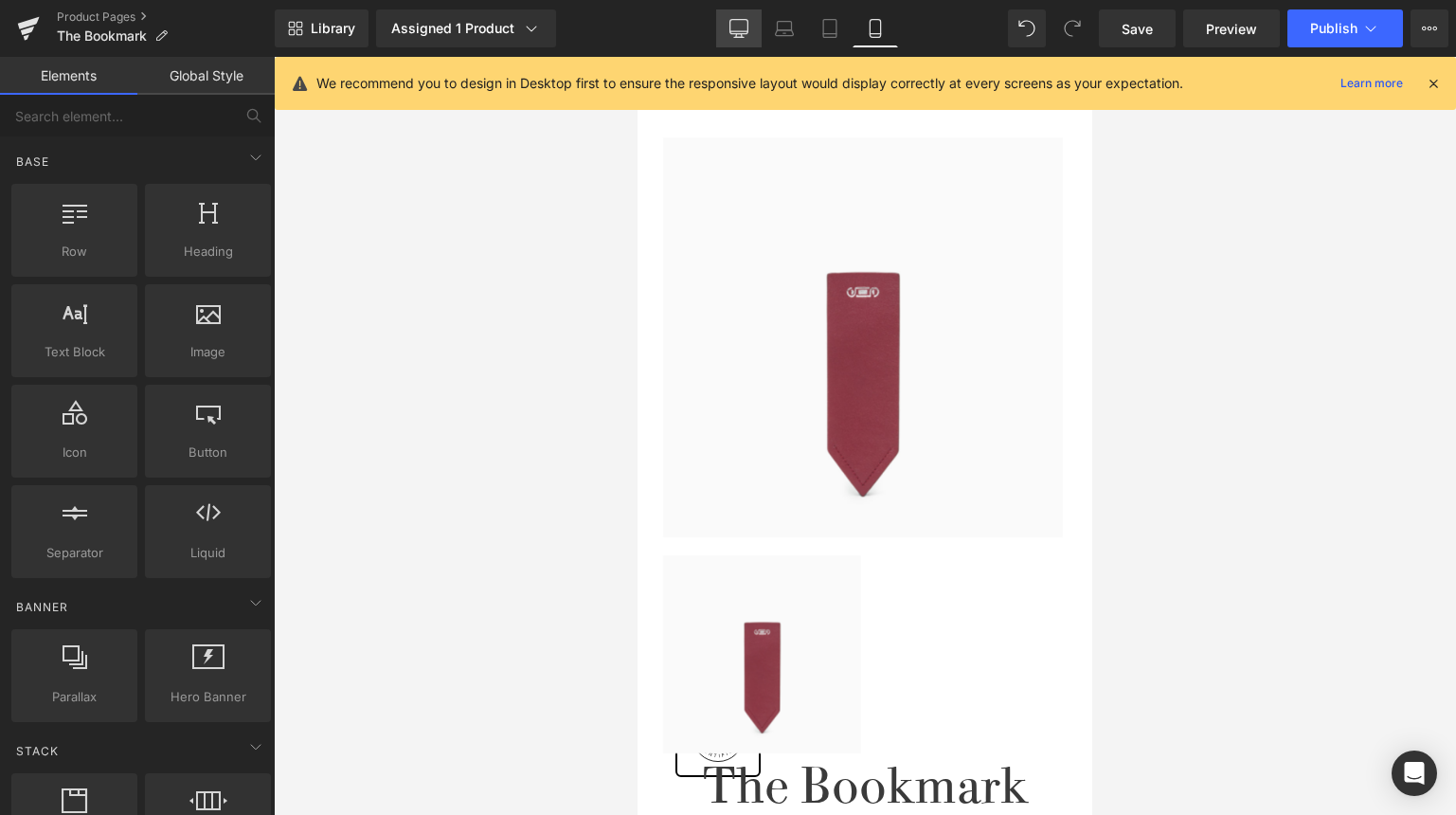 click 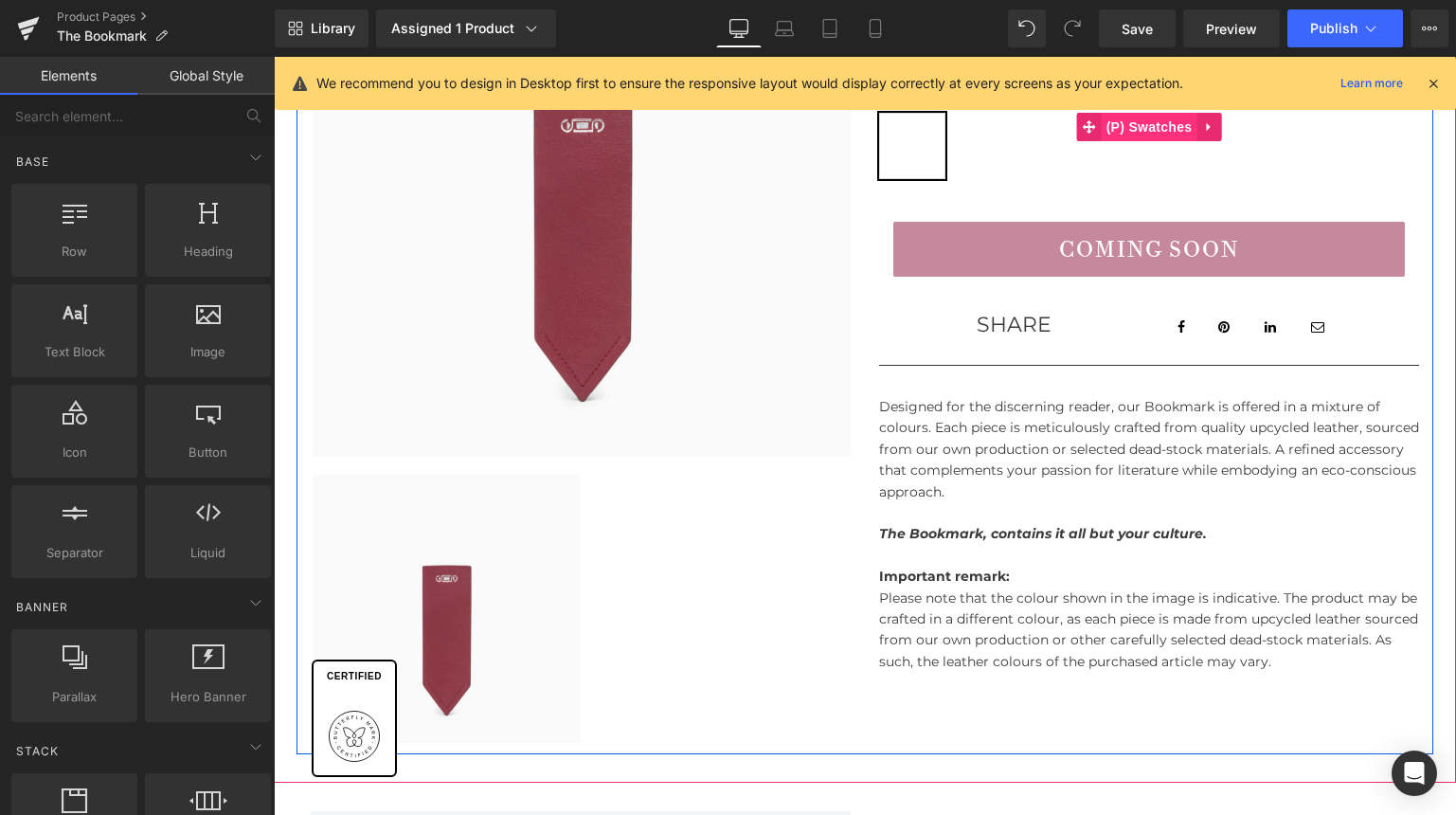 scroll, scrollTop: 325, scrollLeft: 0, axis: vertical 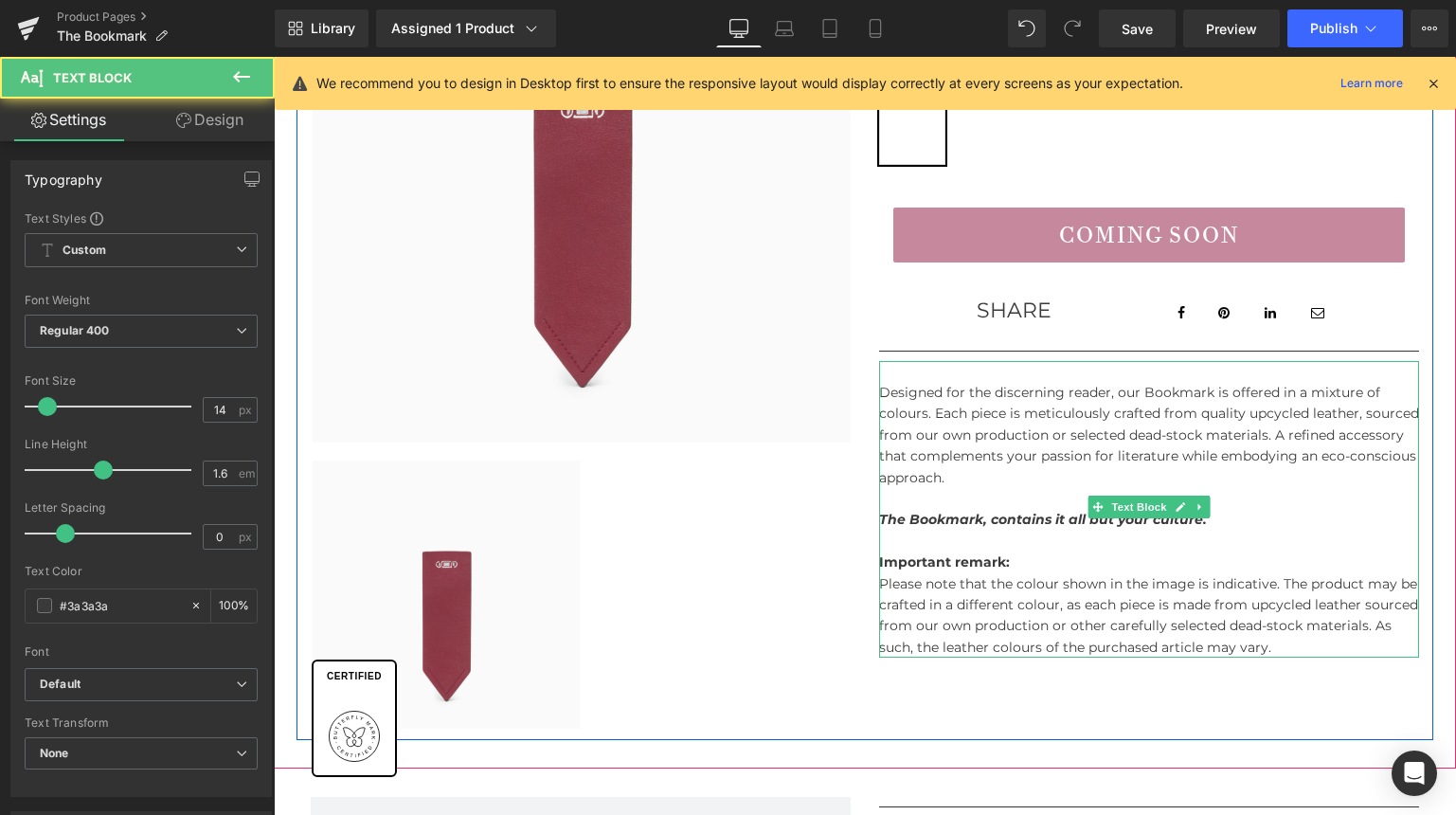 drag, startPoint x: 1165, startPoint y: 620, endPoint x: 1232, endPoint y: 620, distance: 67 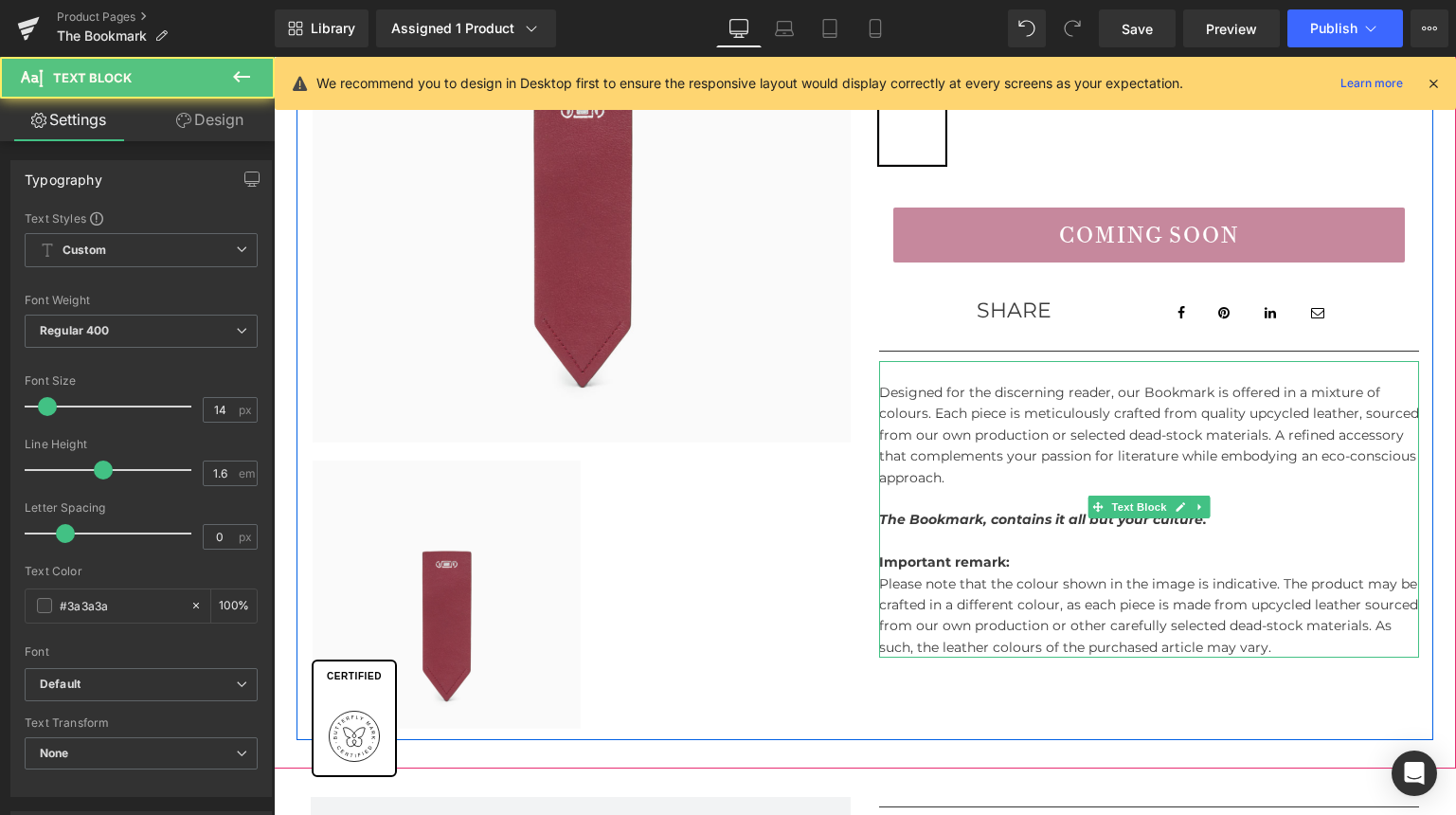 click on "Please note that the colour shown in the image is indicative. The product may be crafted in a different colour, as each piece is made from upcycled leather sourced from our own production or other carefully selected dead-stock materials. As such, the leather colours of the purchased article may vary." at bounding box center [1149, 616] 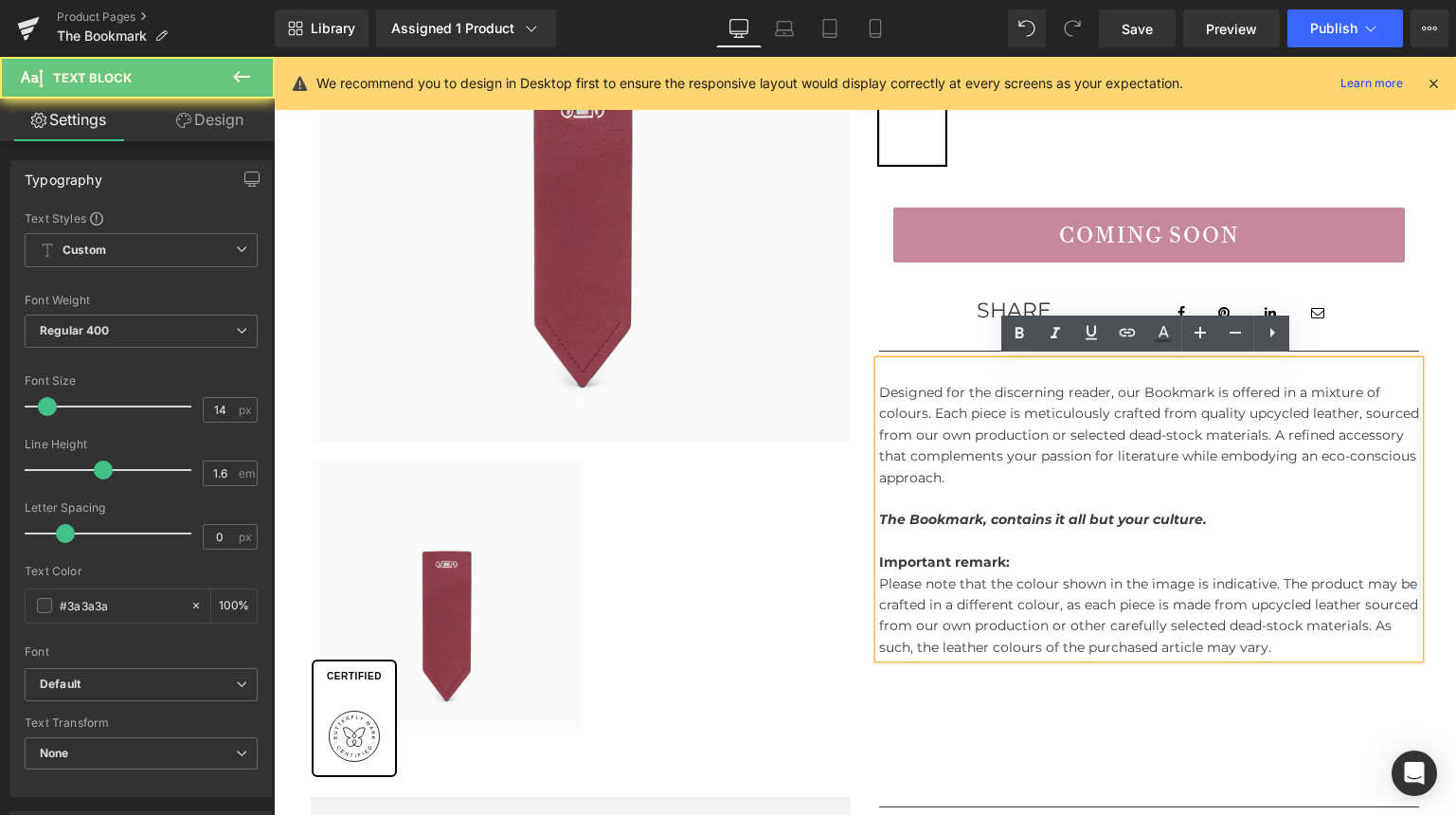 click on "Please note that the colour shown in the image is indicative. The product may be crafted in a different colour, as each piece is made from upcycled leather sourced from our own production or other carefully selected dead-stock materials. As such, the leather colours of the purchased article may vary." at bounding box center (1149, 616) 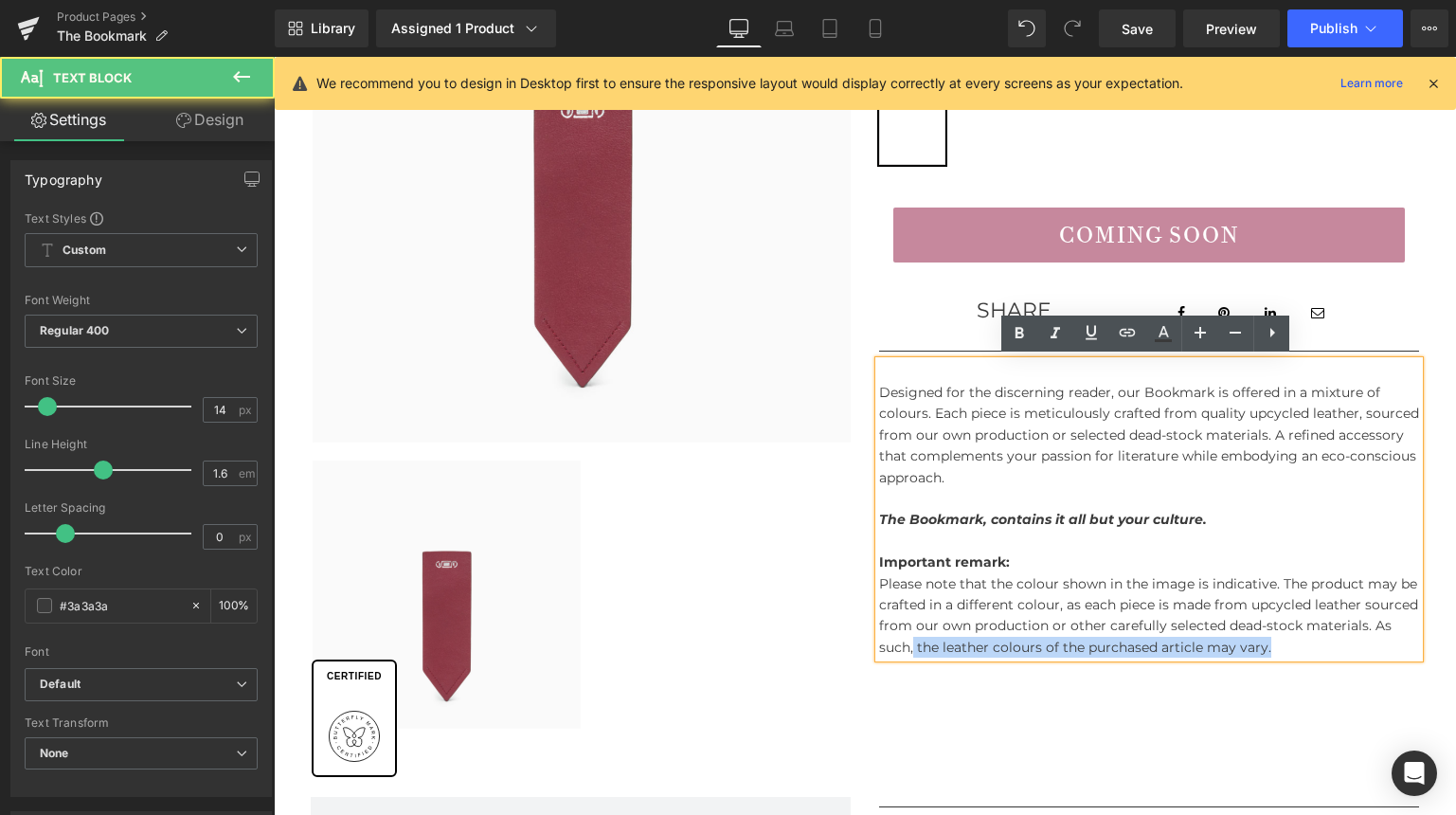 drag, startPoint x: 1280, startPoint y: 634, endPoint x: 911, endPoint y: 636, distance: 369.00542 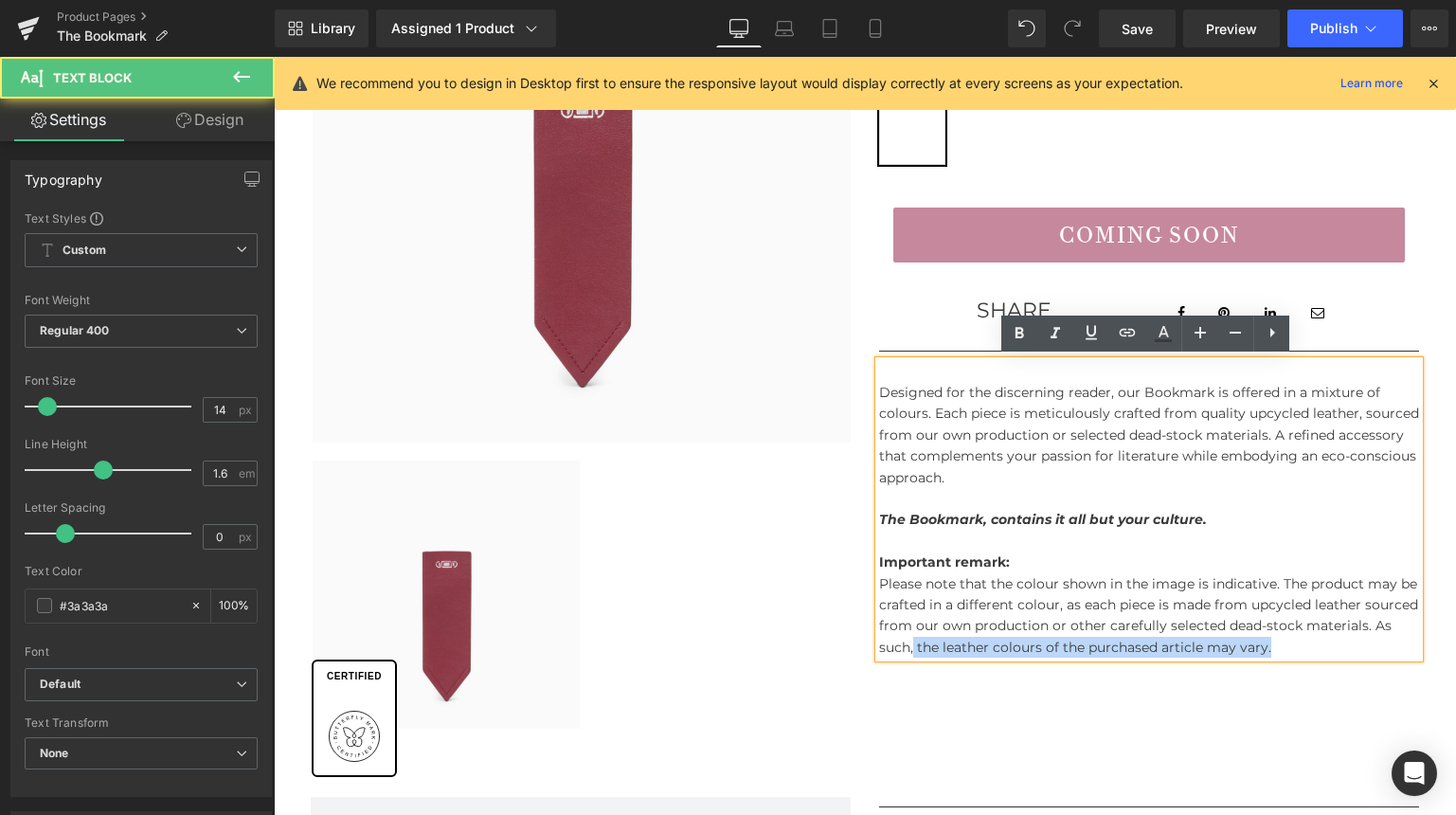 click on "Please note that the colour shown in the image is indicative. The product may be crafted in a different colour, as each piece is made from upcycled leather sourced from our own production or other carefully selected dead-stock materials. As such, the leather colours of the purchased article may vary." at bounding box center (1149, 616) 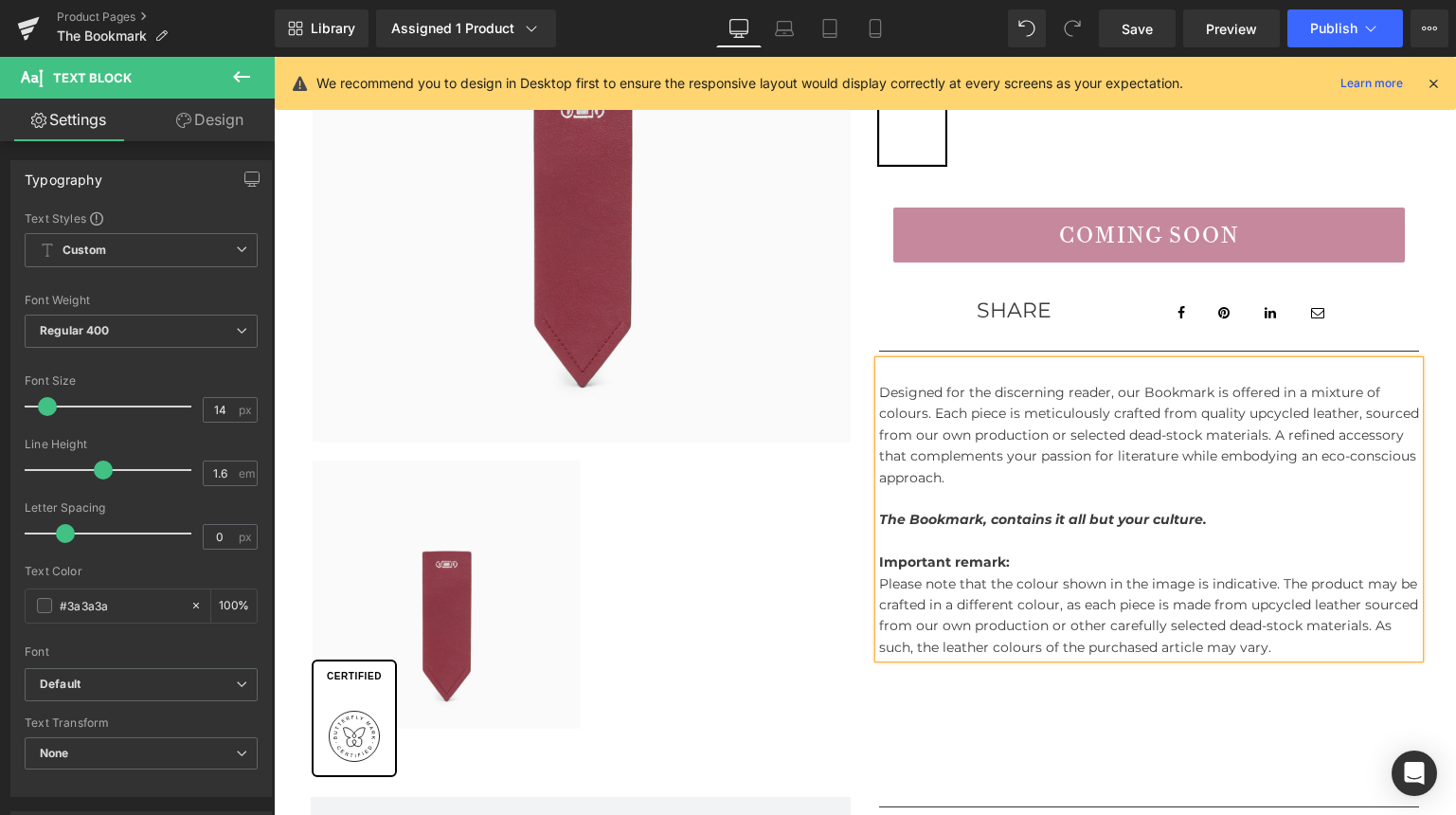 click on "Please note that the colour shown in the image is indicative. The product may be crafted in a different colour, as each piece is made from upcycled leather sourced from our own production or other carefully selected dead-stock materials. As such, the leather colours of the purchased article may vary." at bounding box center [1149, 616] 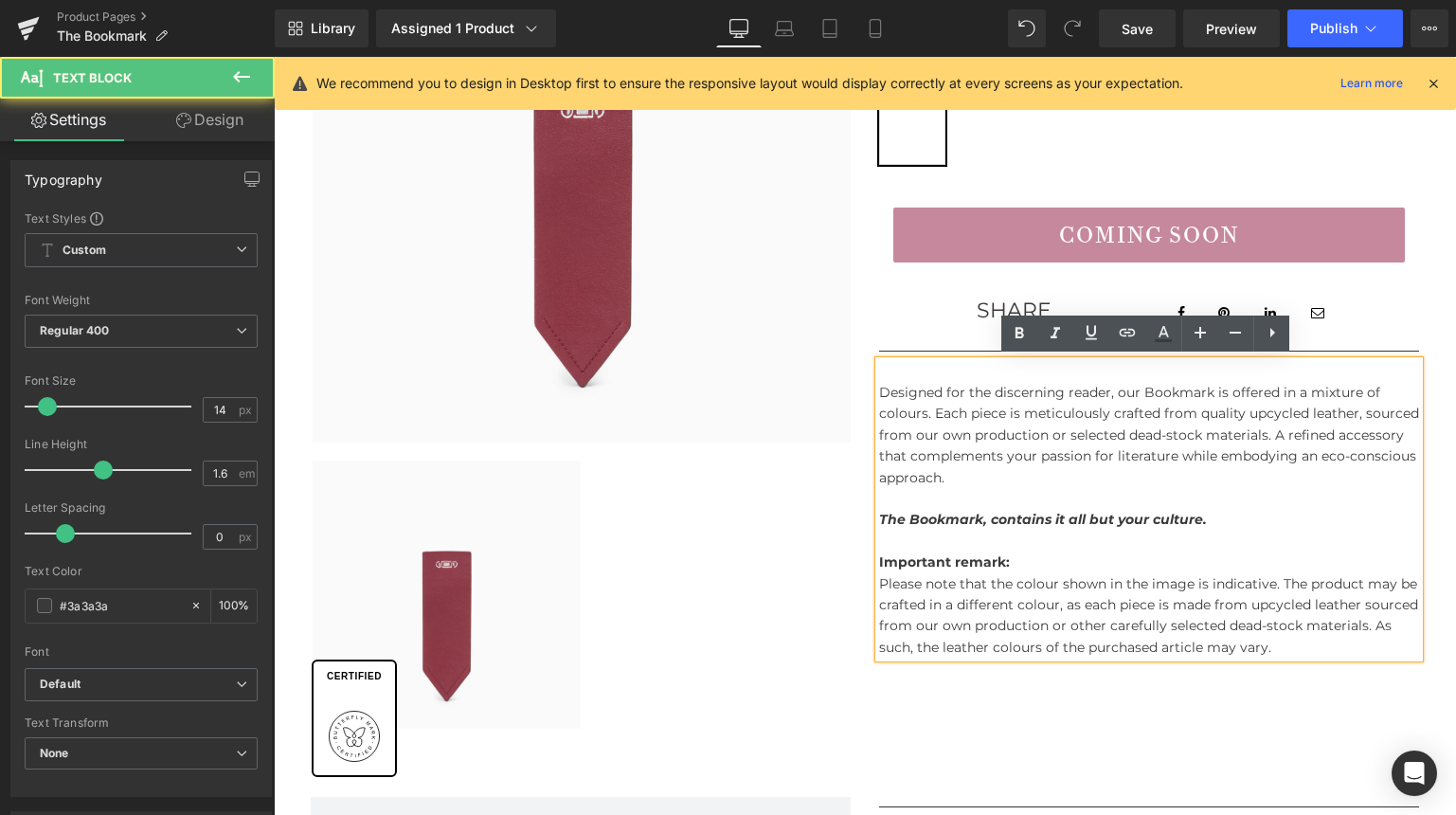 click on "Designed for the discerning reader, our Bookmark is offered in a mixture of colours. Each piece is meticulously crafted from quality upcycled leather, sourced from our own production or selected dead-stock materials. A refined accessory that complements your passion for literature while embodying an eco-conscious approach. The Bookmark, contains it all but your culture. Important remark: Please note that the colour shown in the image is indicative. The product may be crafted in a different colour, as each piece is made from upcycled leather sourced from our own production or other carefully selected dead-stock materials. As such, the leather colours of the purchased article may vary." at bounding box center [1149, 509] 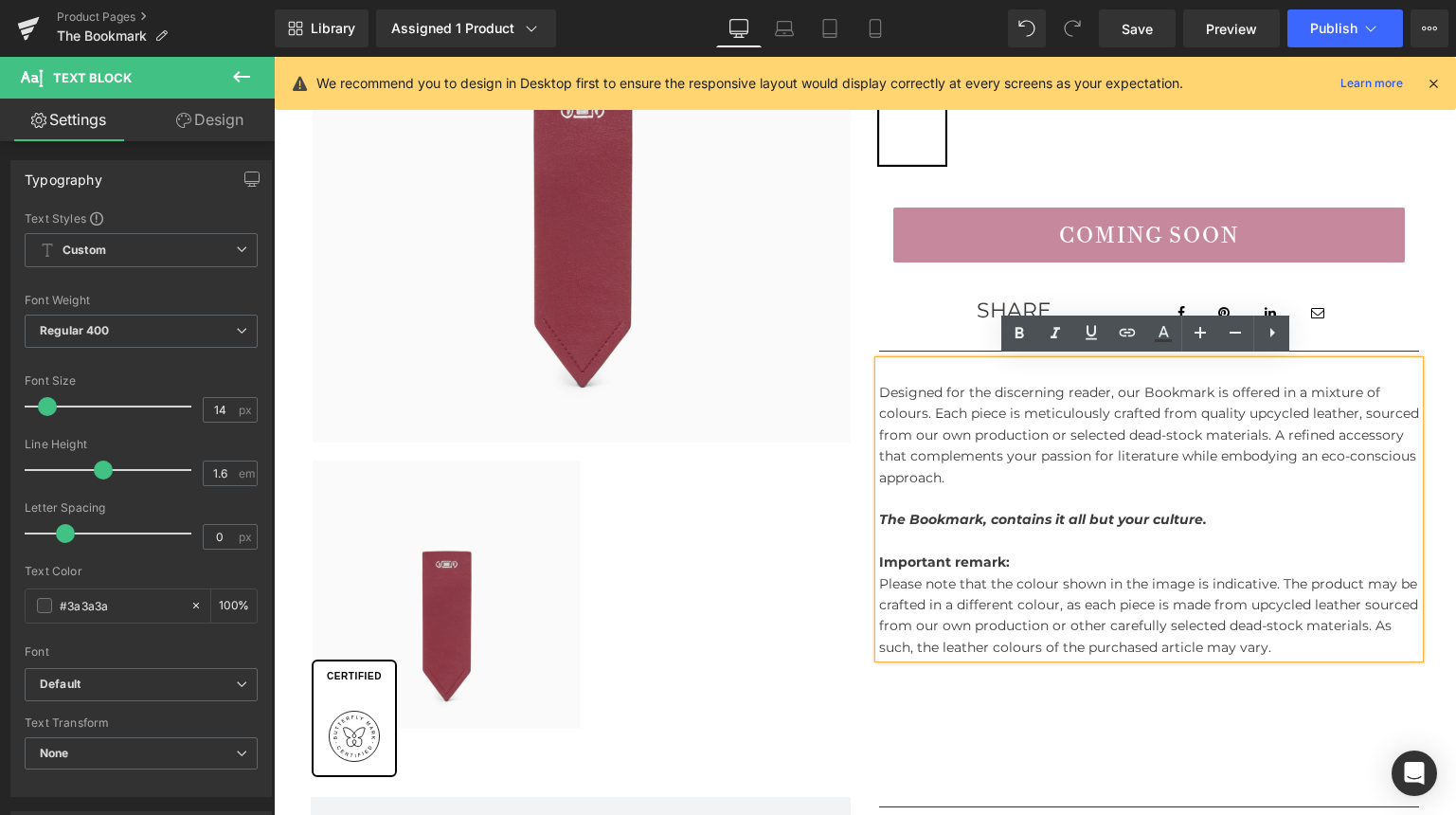 type 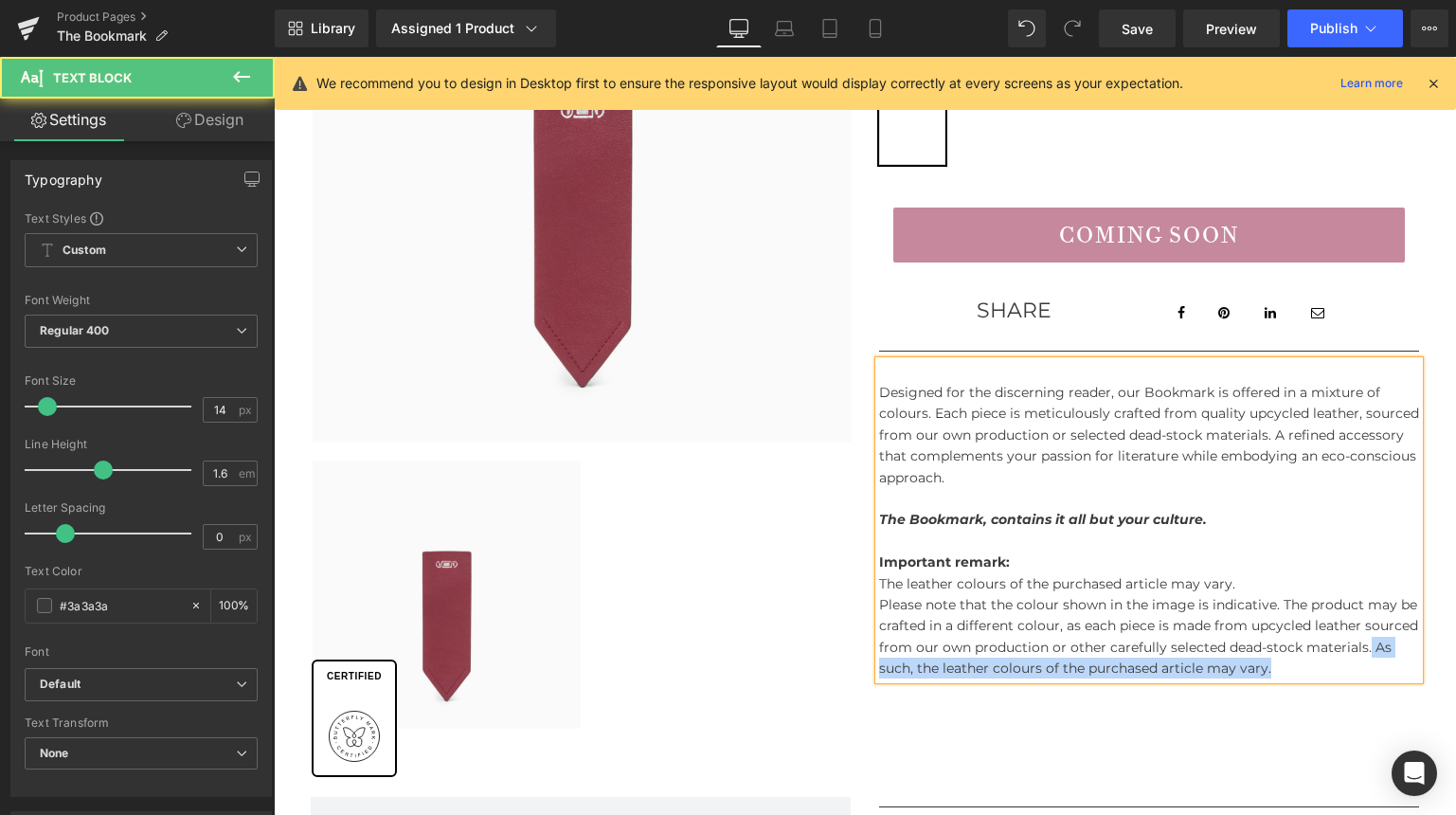 drag, startPoint x: 1348, startPoint y: 662, endPoint x: 1365, endPoint y: 646, distance: 23.345235 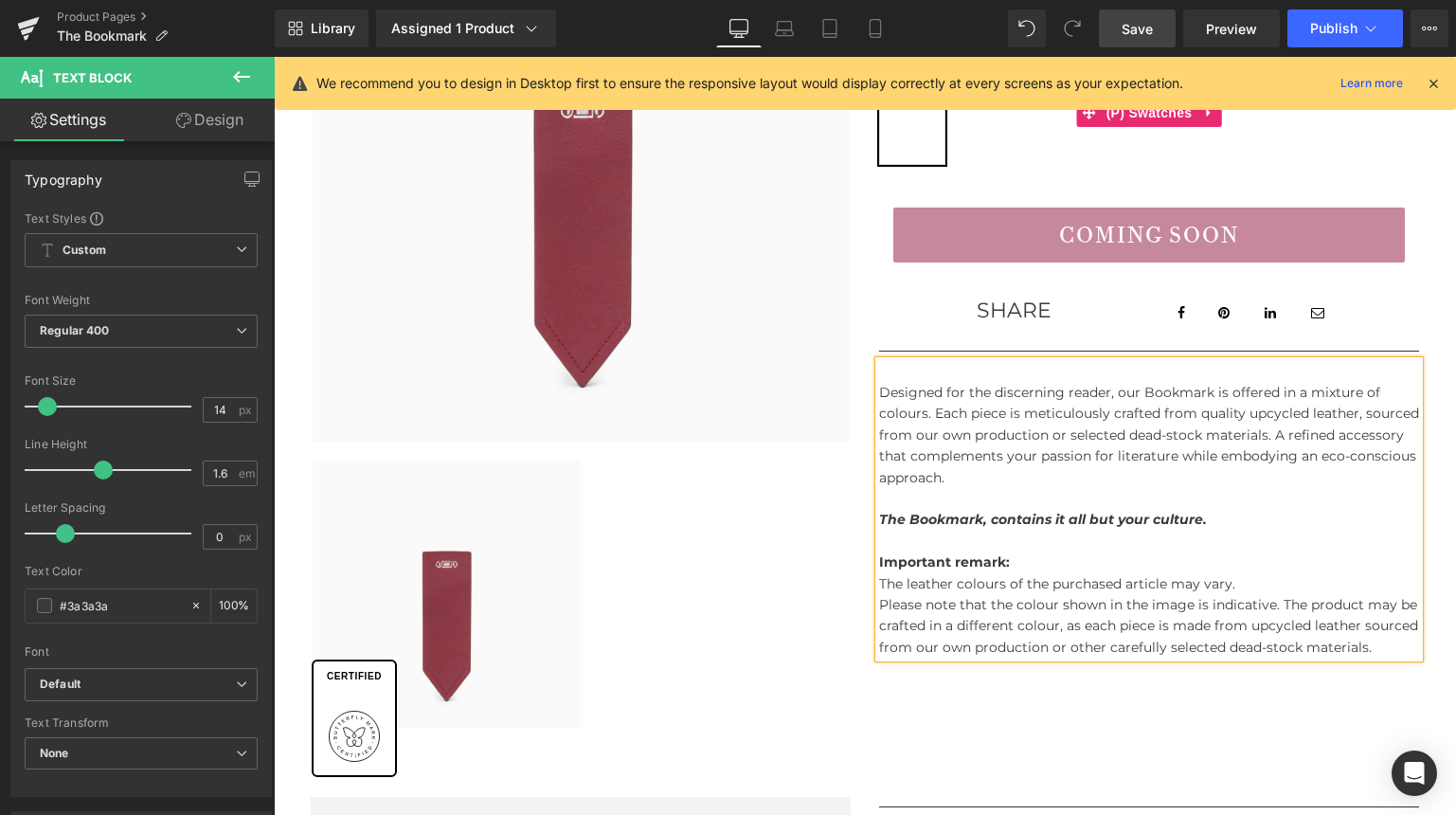 click on "Save" at bounding box center [1137, 28] 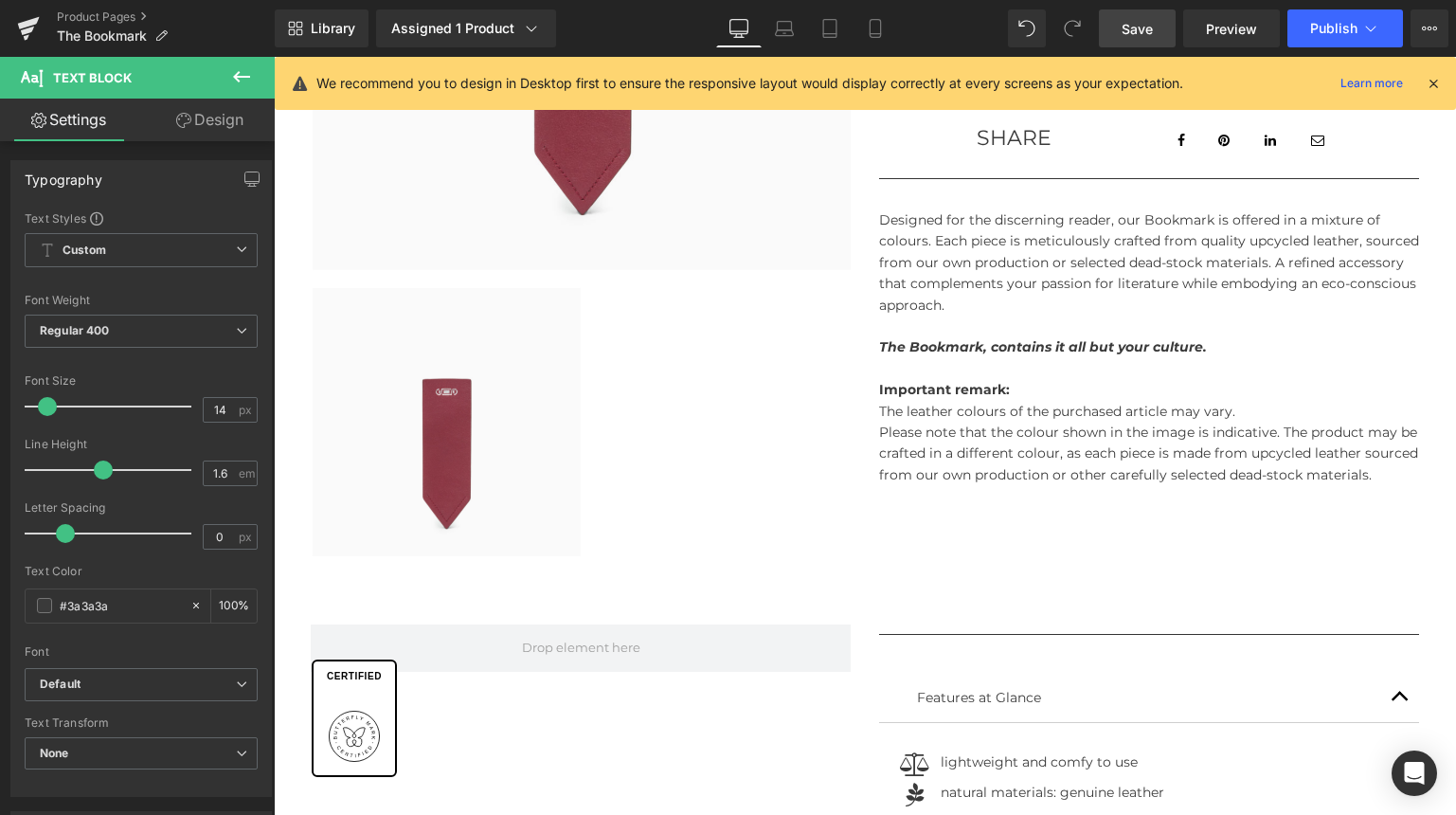scroll, scrollTop: 497, scrollLeft: 0, axis: vertical 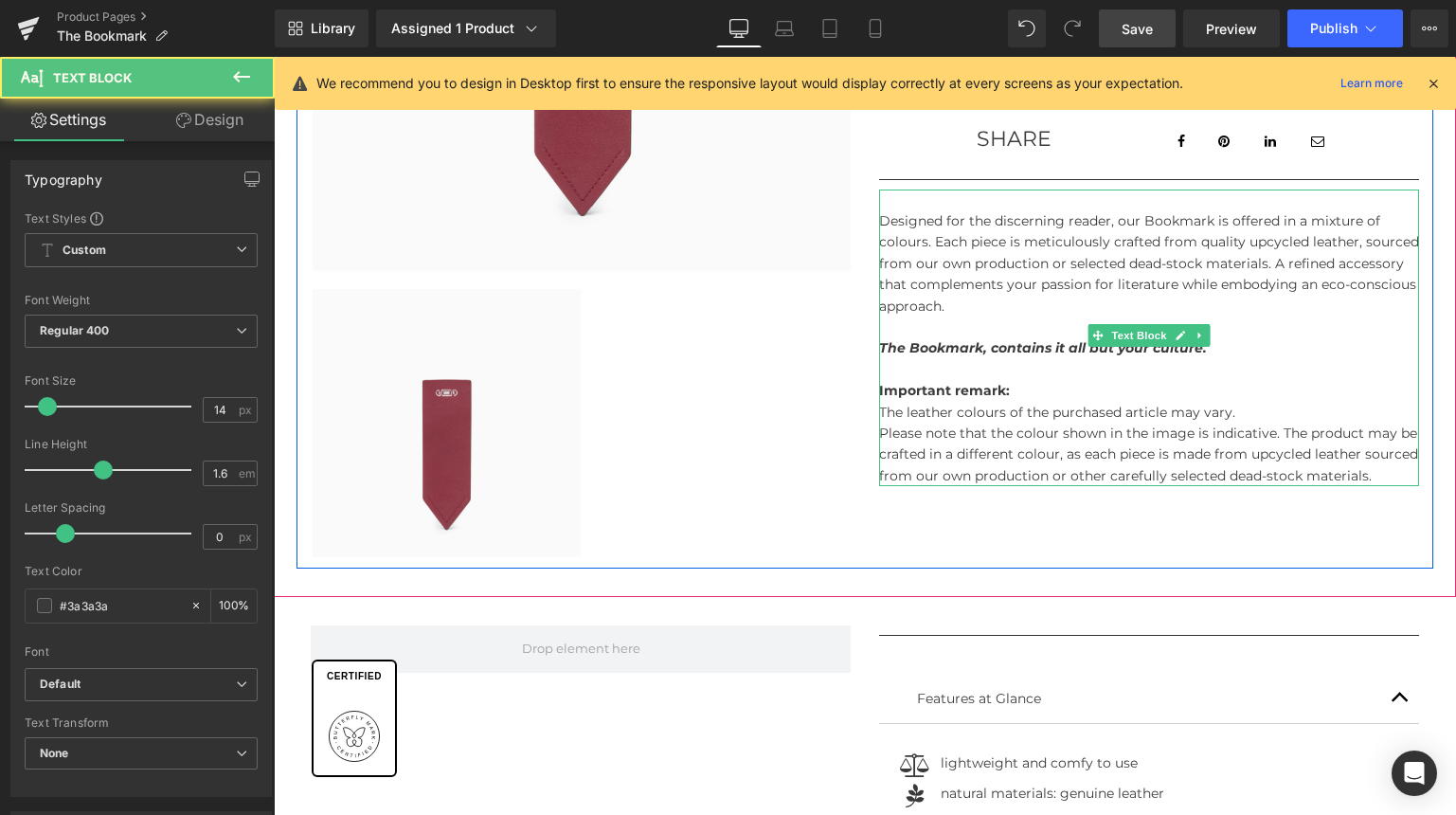click on "The leather colours of the purchased article may vary." at bounding box center [1149, 412] 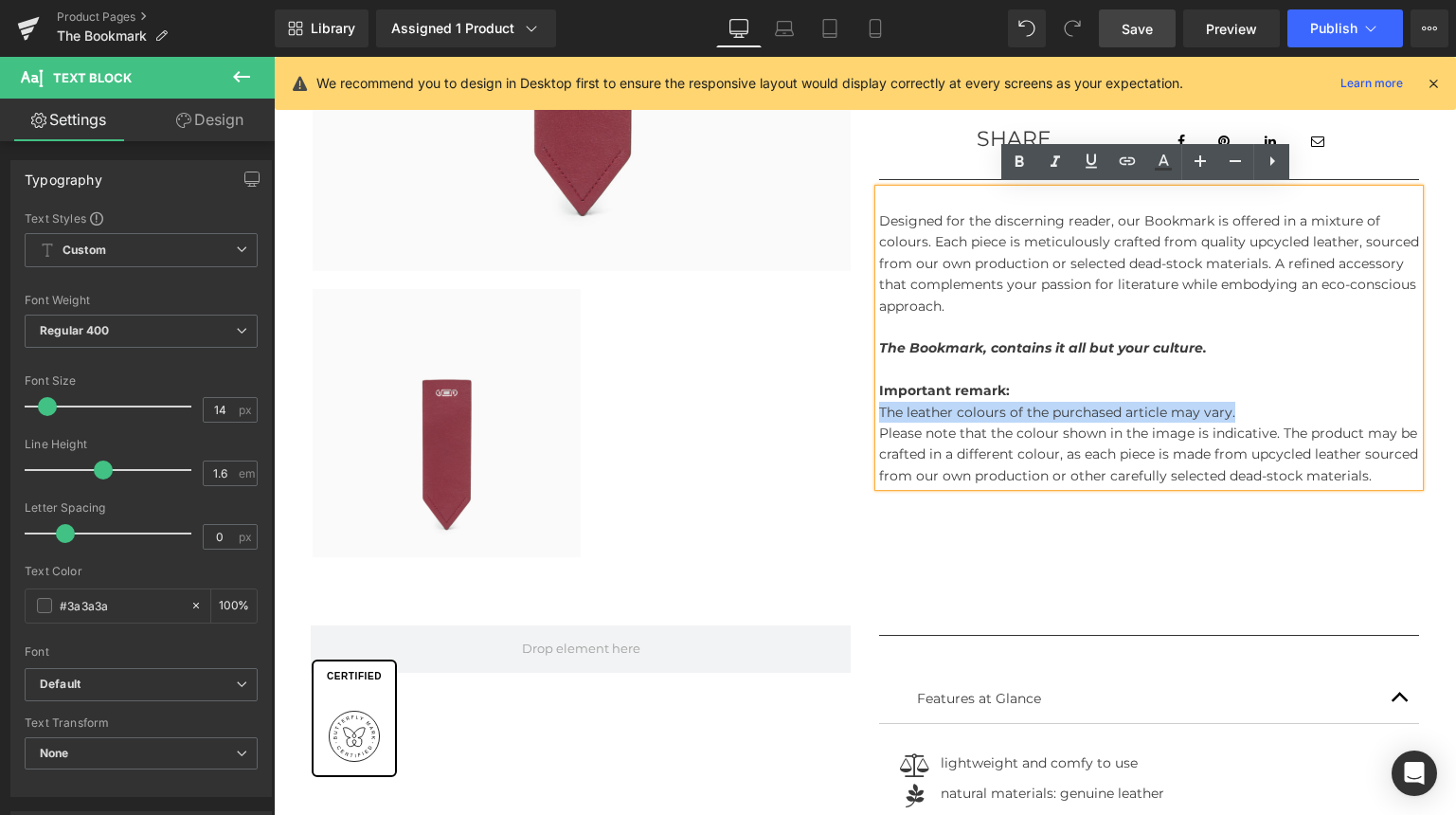 drag, startPoint x: 1259, startPoint y: 405, endPoint x: 857, endPoint y: 405, distance: 402 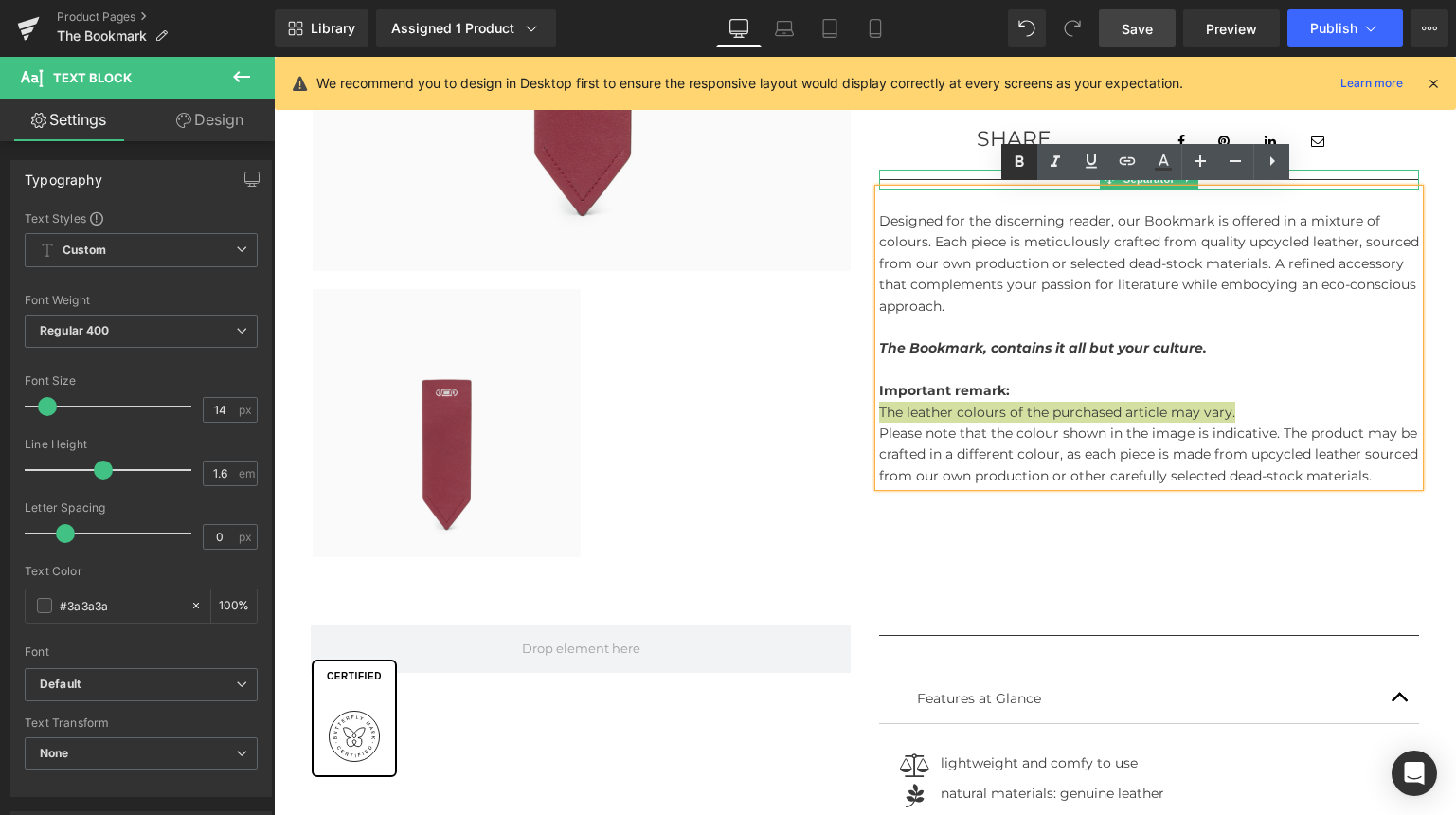 click 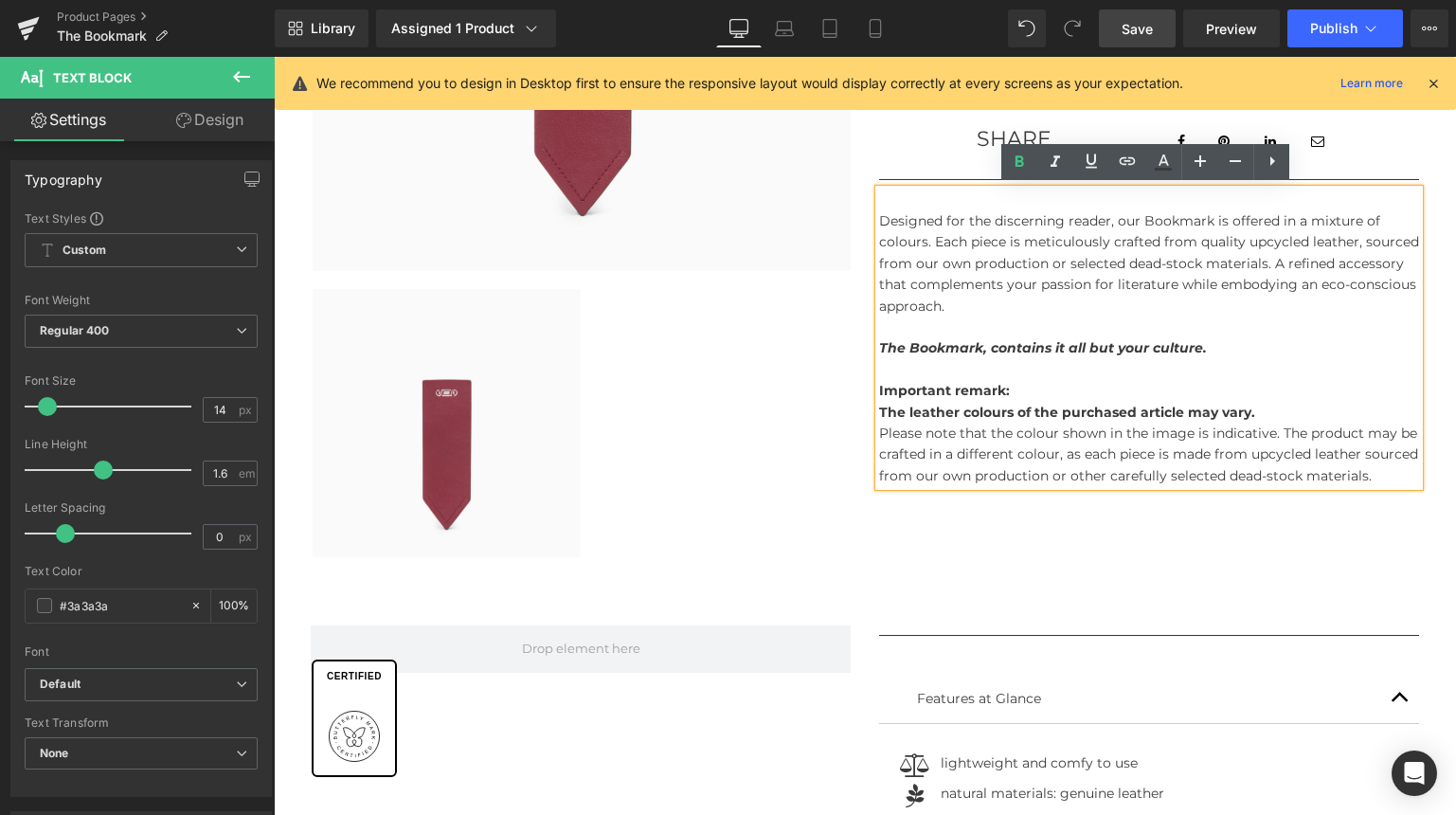 click on "Save" at bounding box center [1137, 28] 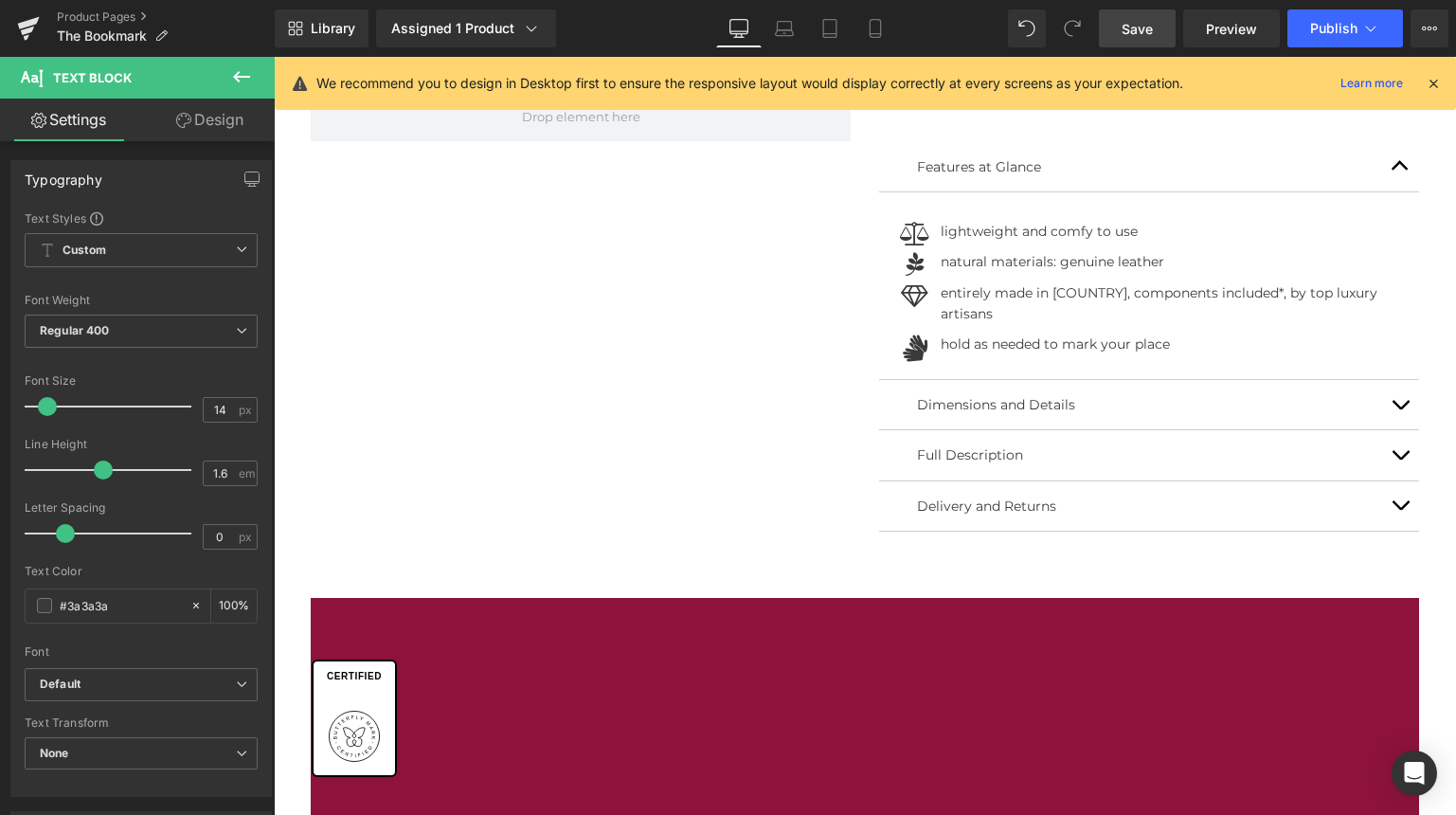 scroll, scrollTop: 1040, scrollLeft: 0, axis: vertical 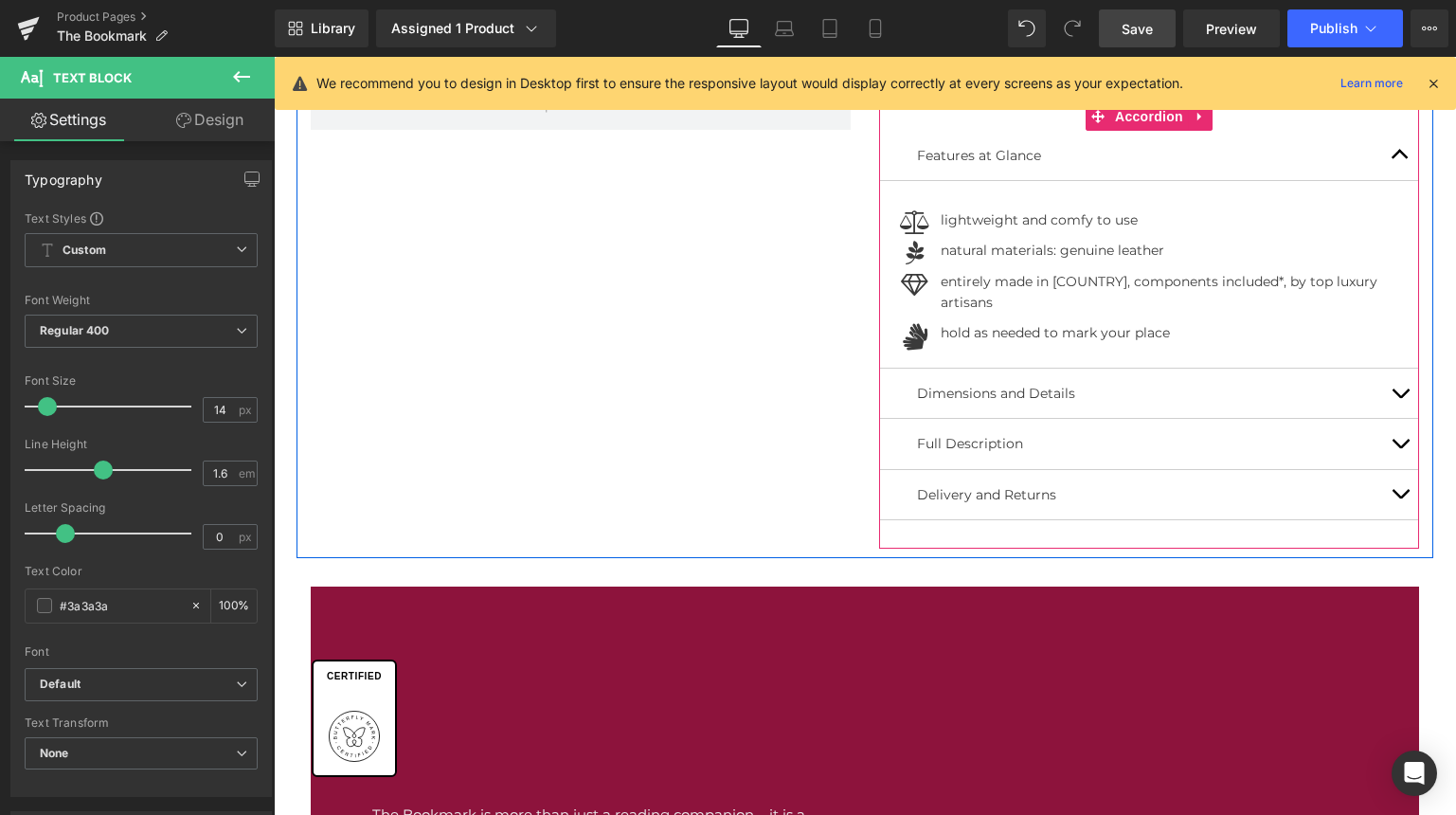 click at bounding box center (1400, 393) 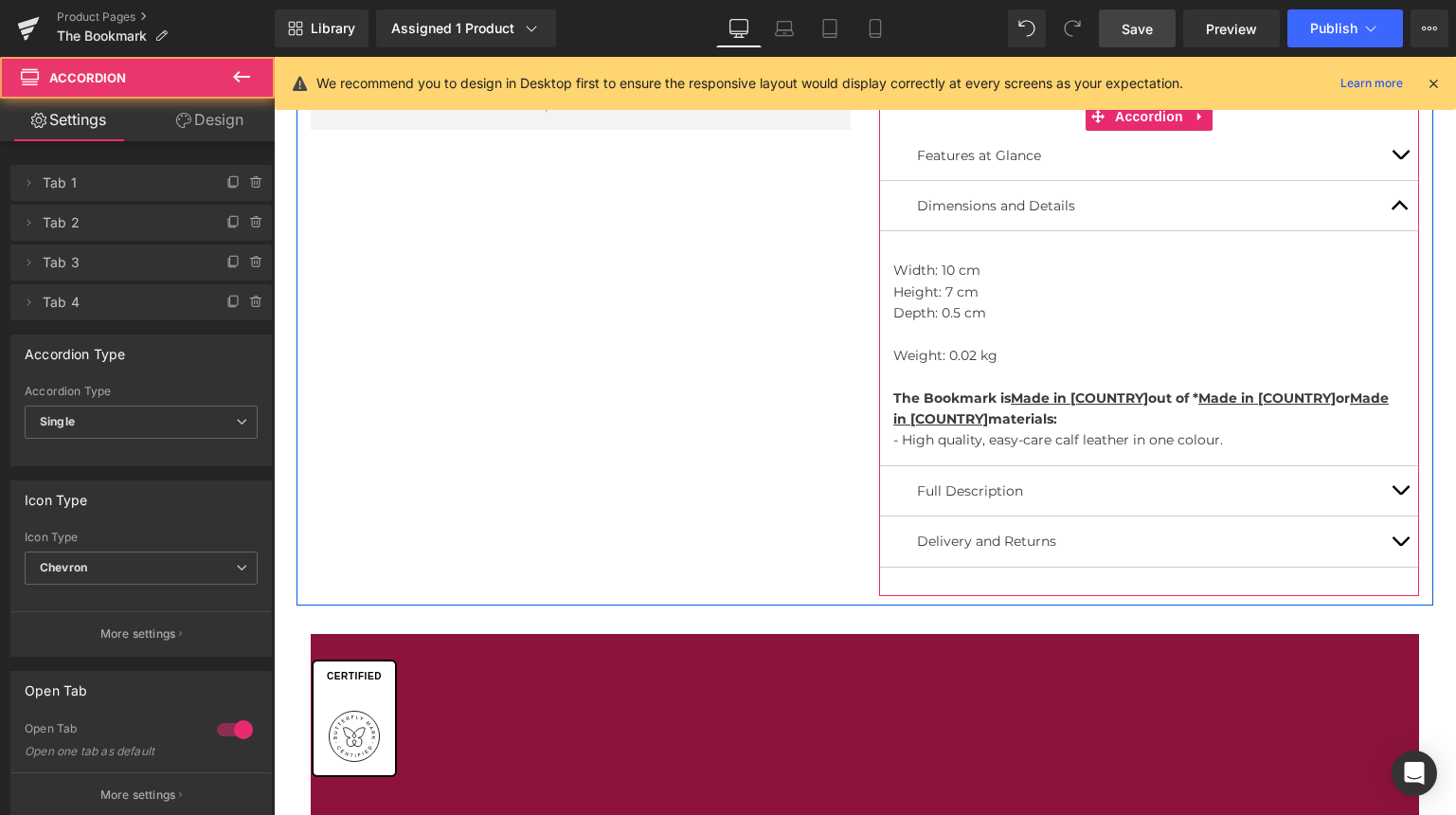 click at bounding box center (1400, 491) 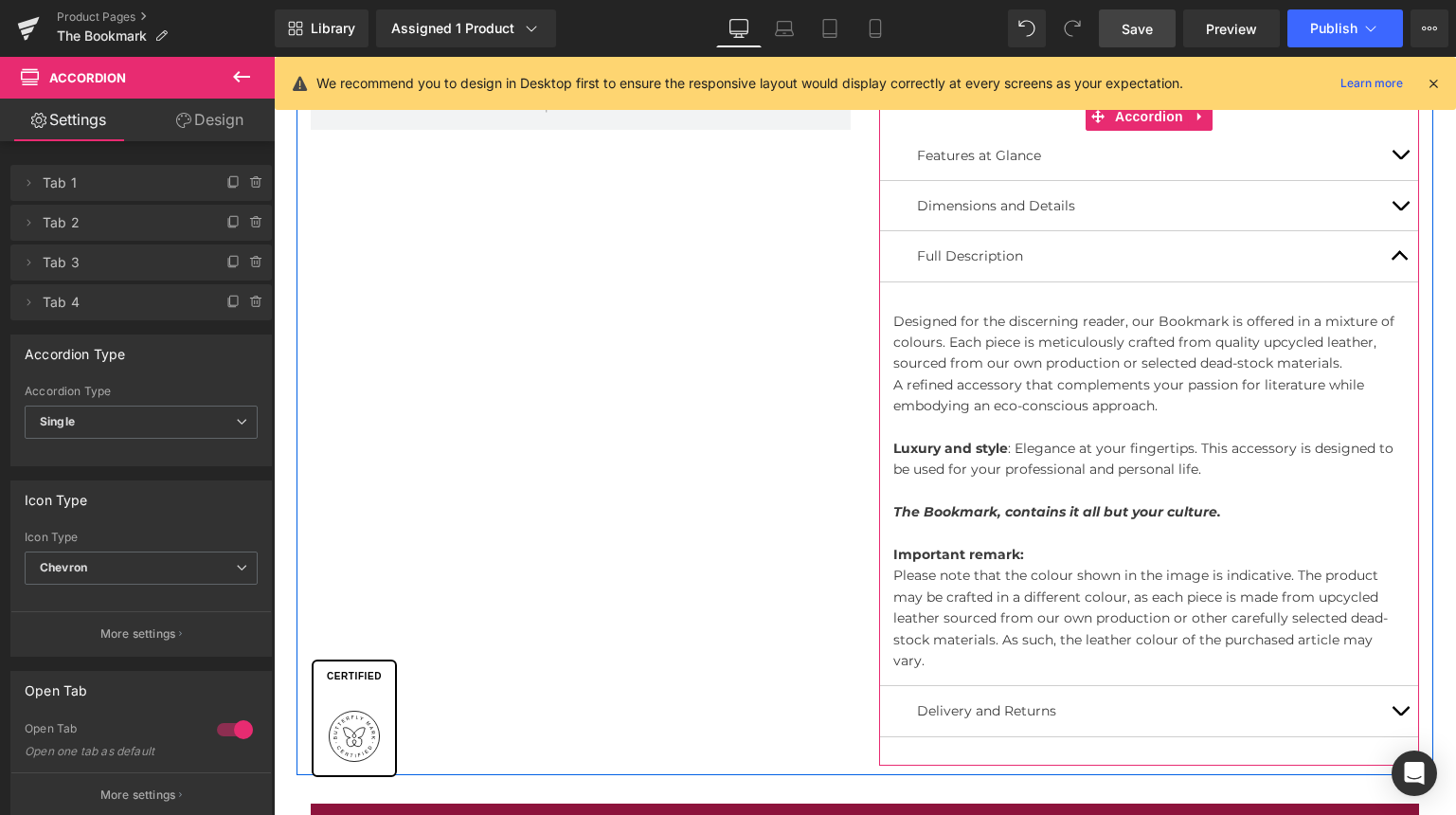 click at bounding box center [1400, 711] 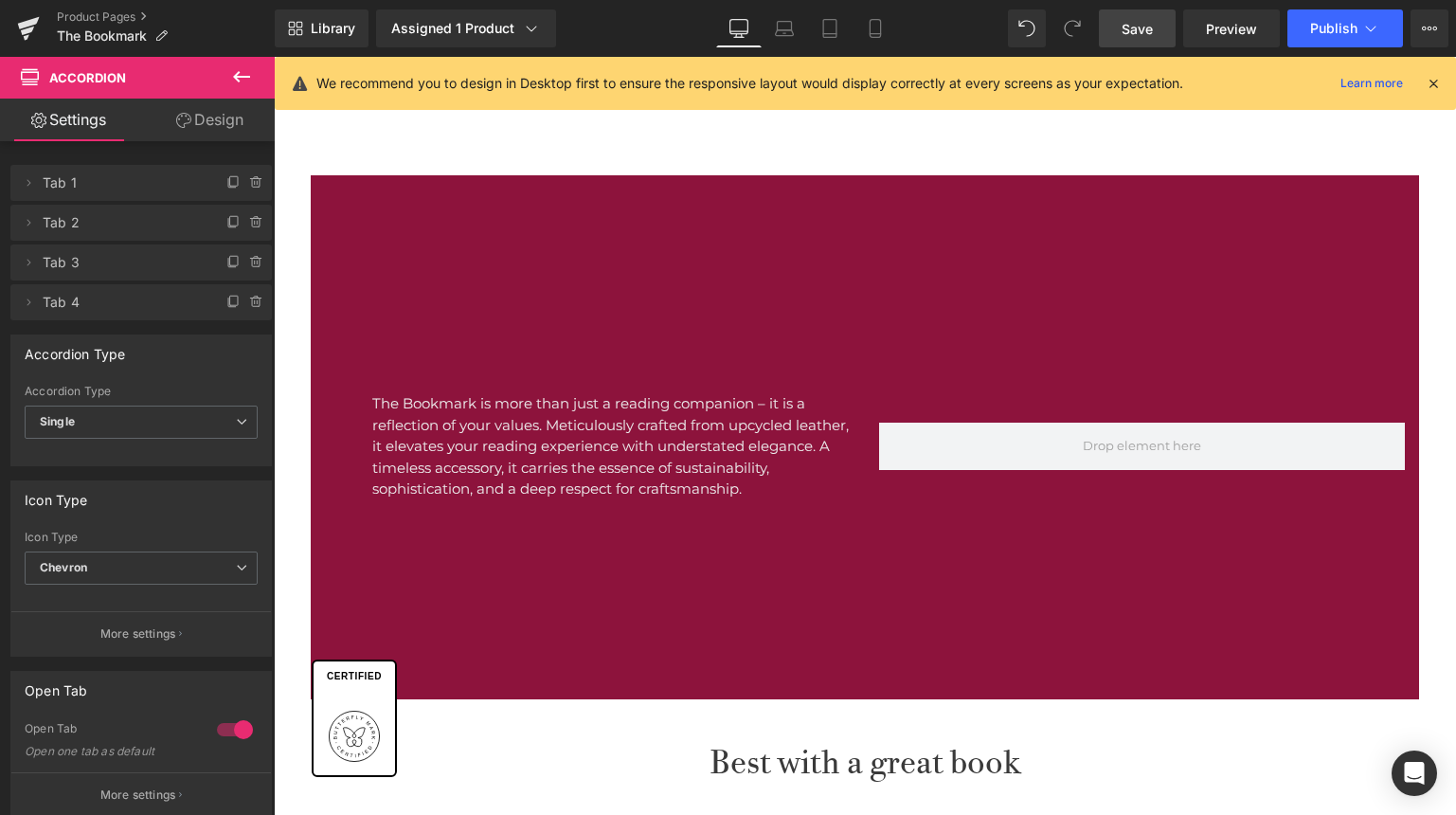 scroll, scrollTop: 2072, scrollLeft: 0, axis: vertical 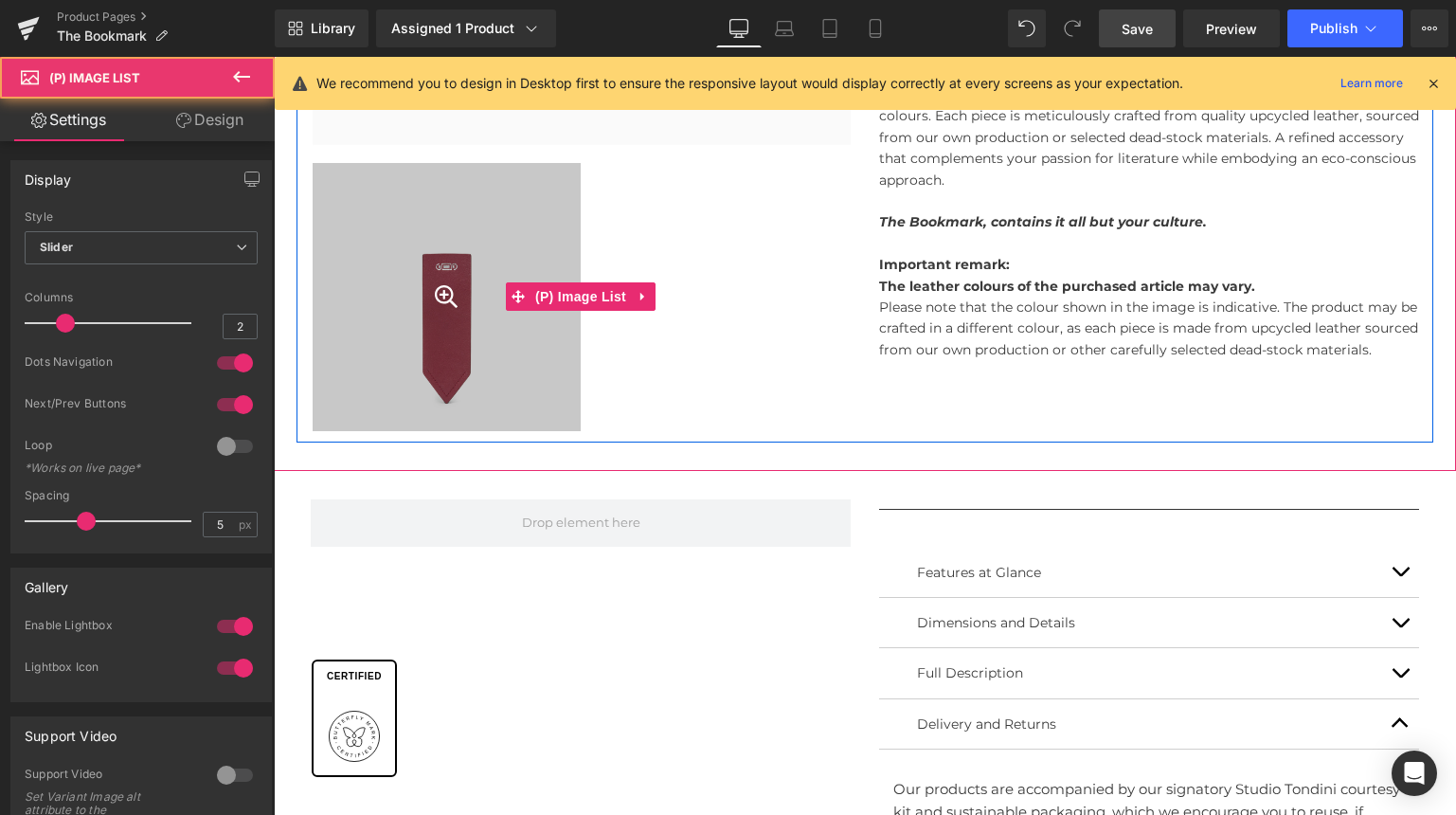click at bounding box center [446, 297] 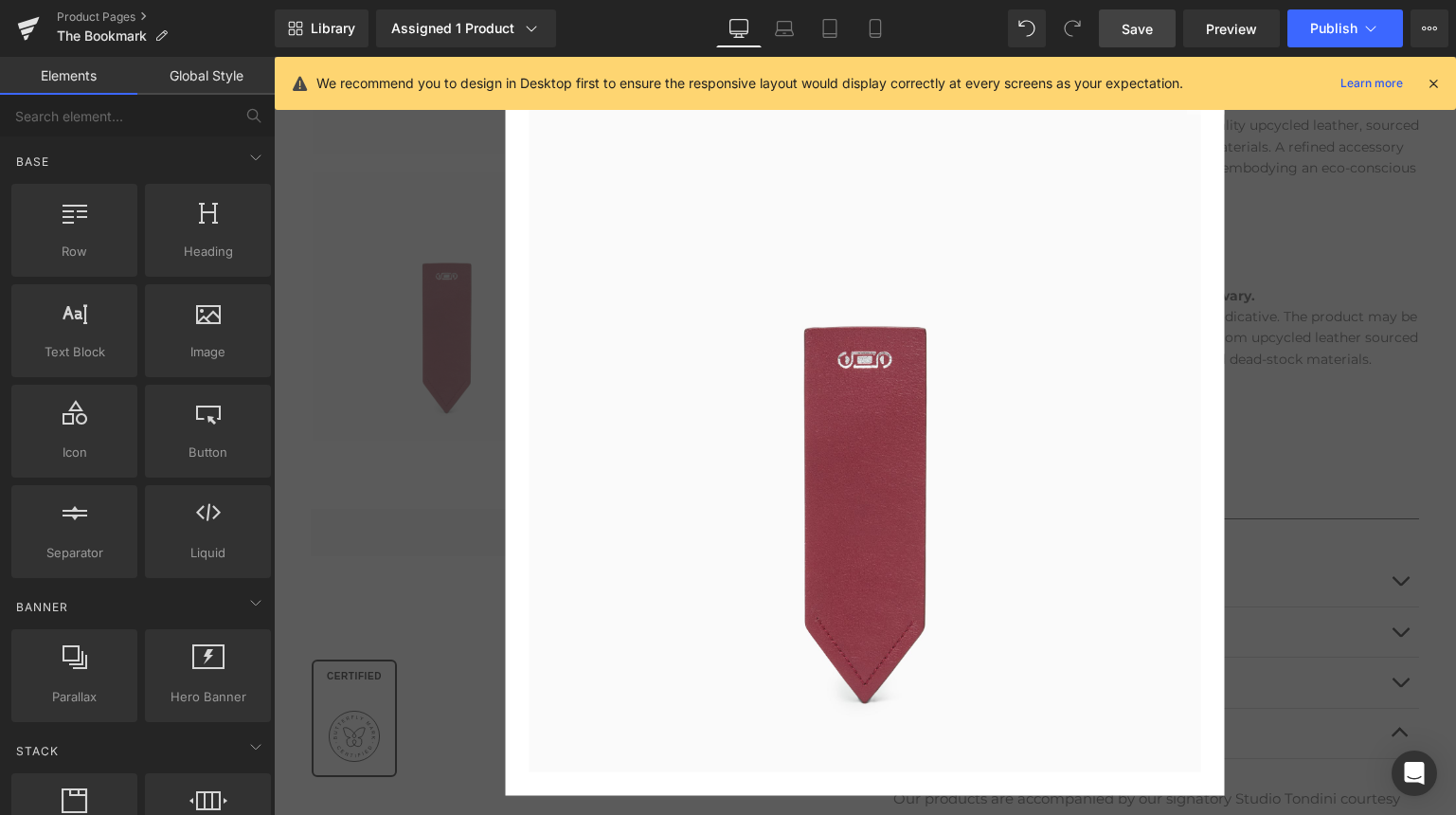 click on "✕" at bounding box center [865, 436] 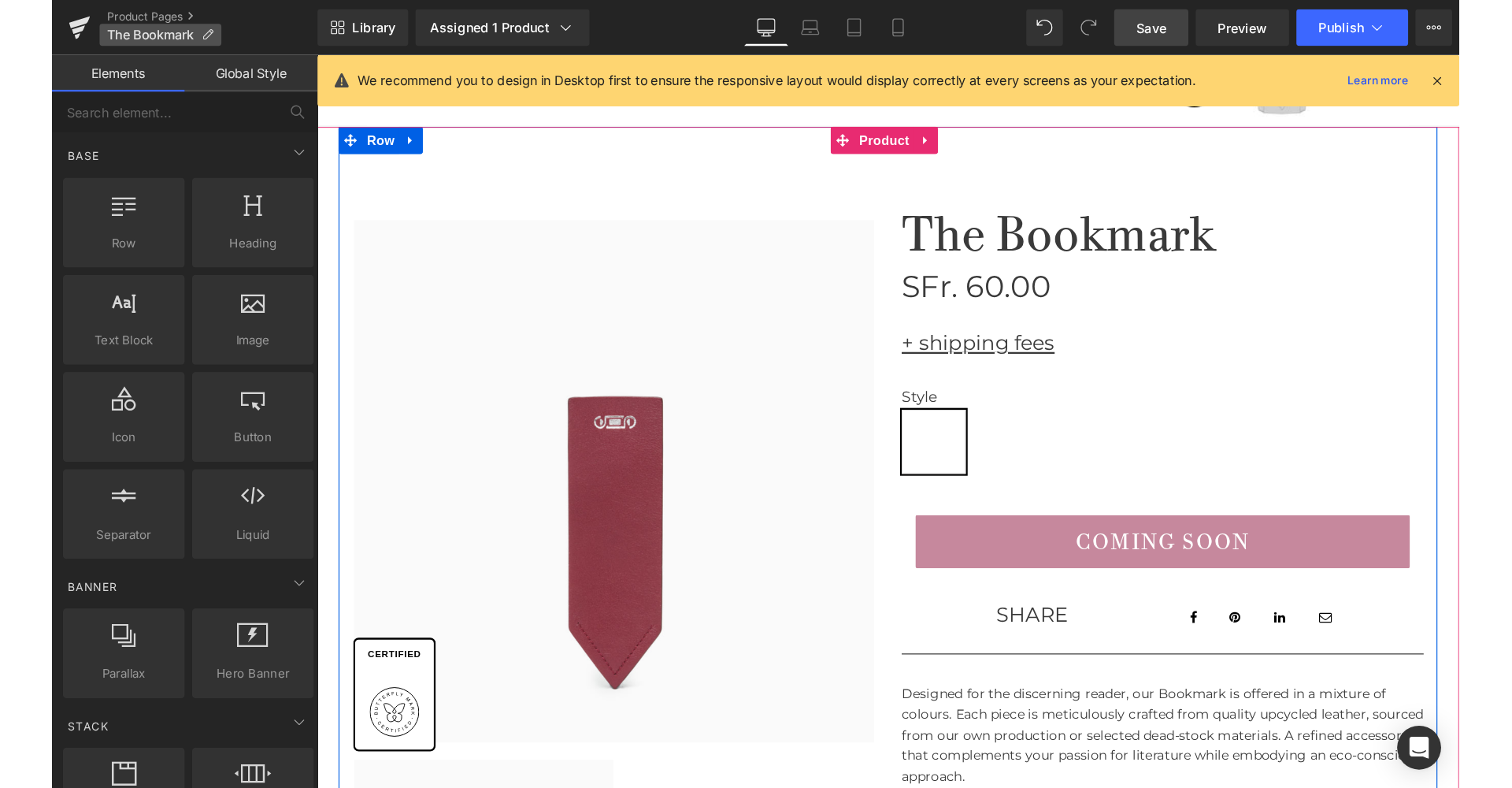 scroll, scrollTop: 0, scrollLeft: 0, axis: both 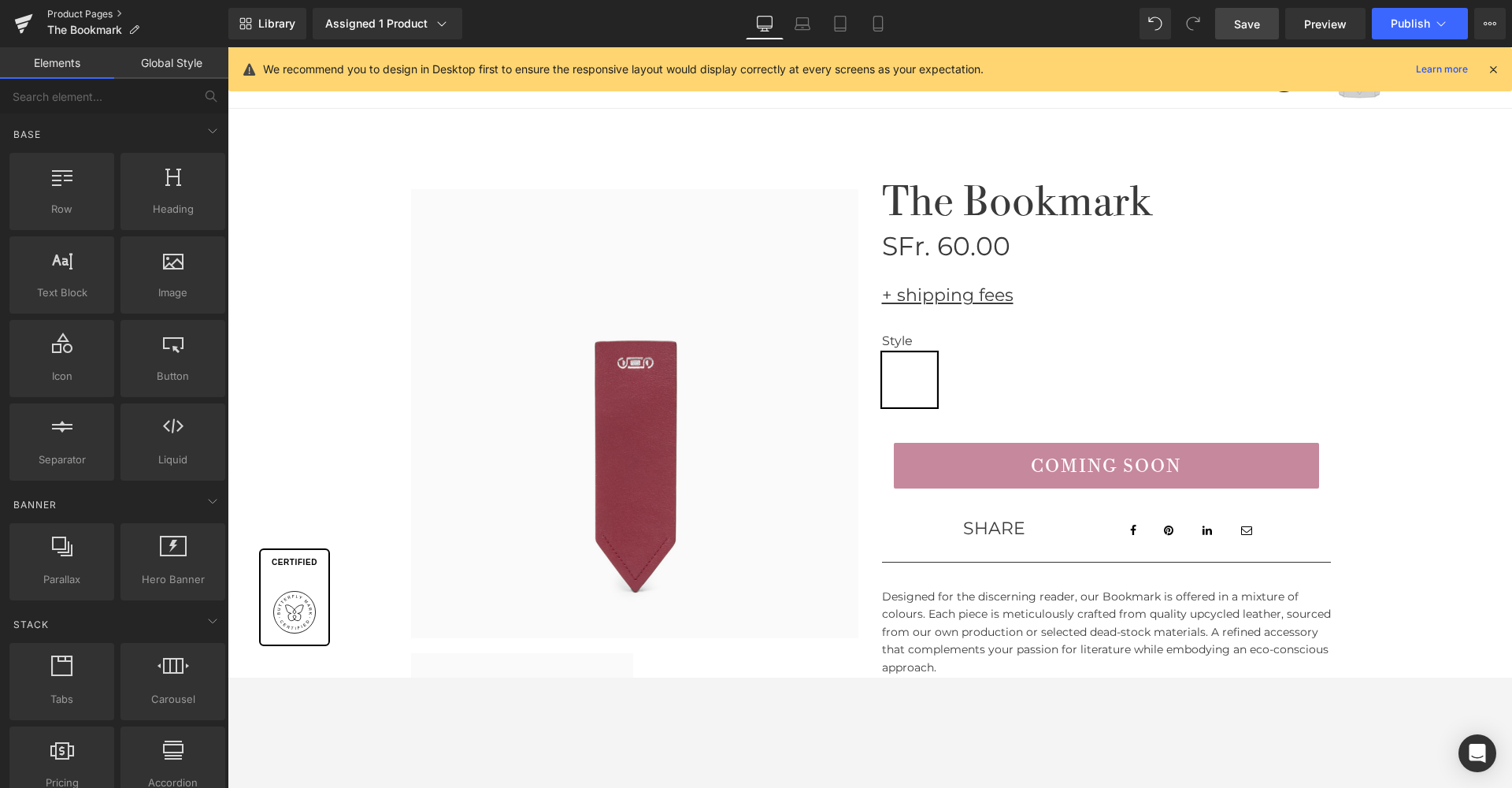 click on "Product Pages" at bounding box center (138, 14) 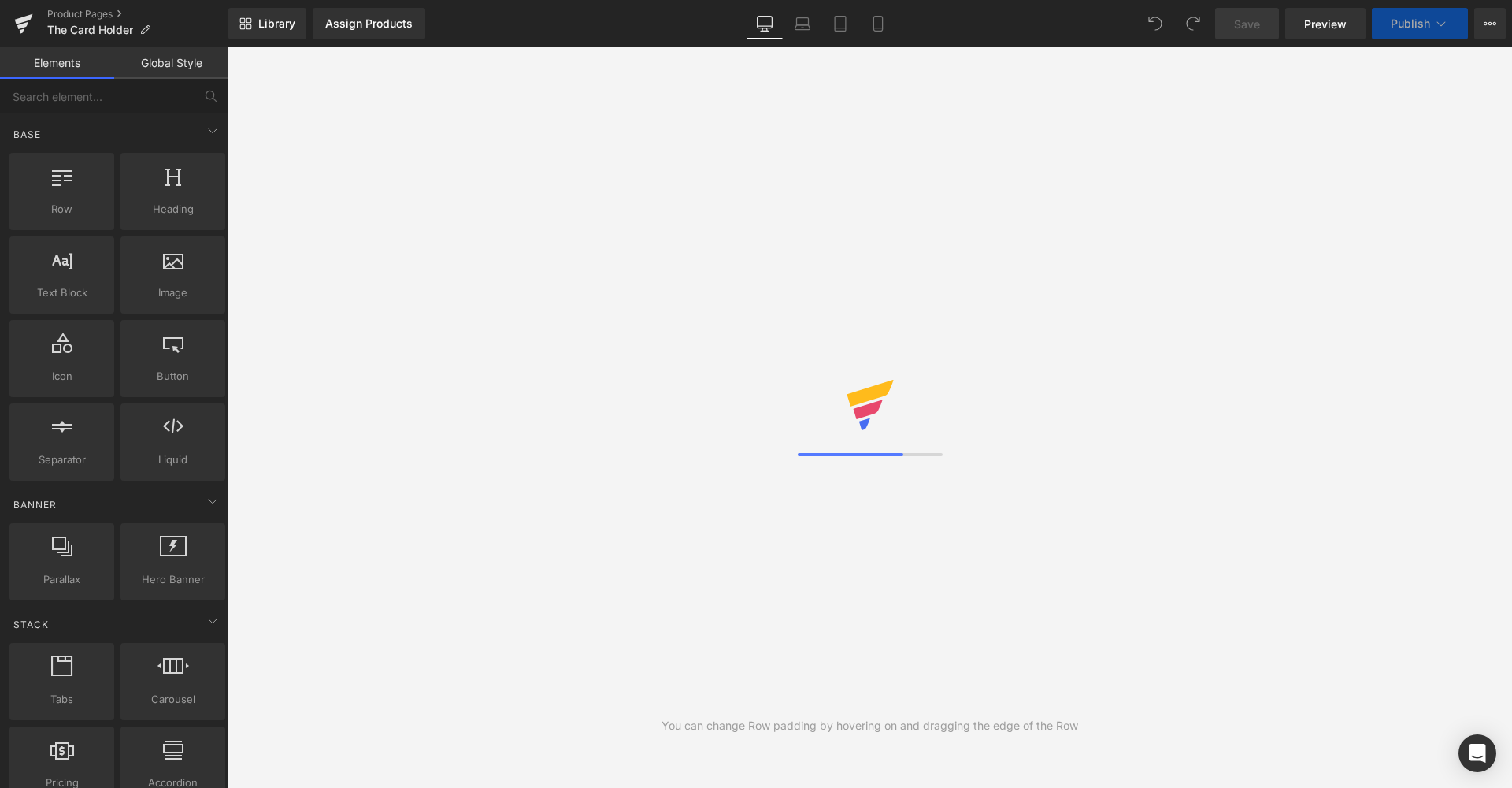 scroll, scrollTop: 0, scrollLeft: 0, axis: both 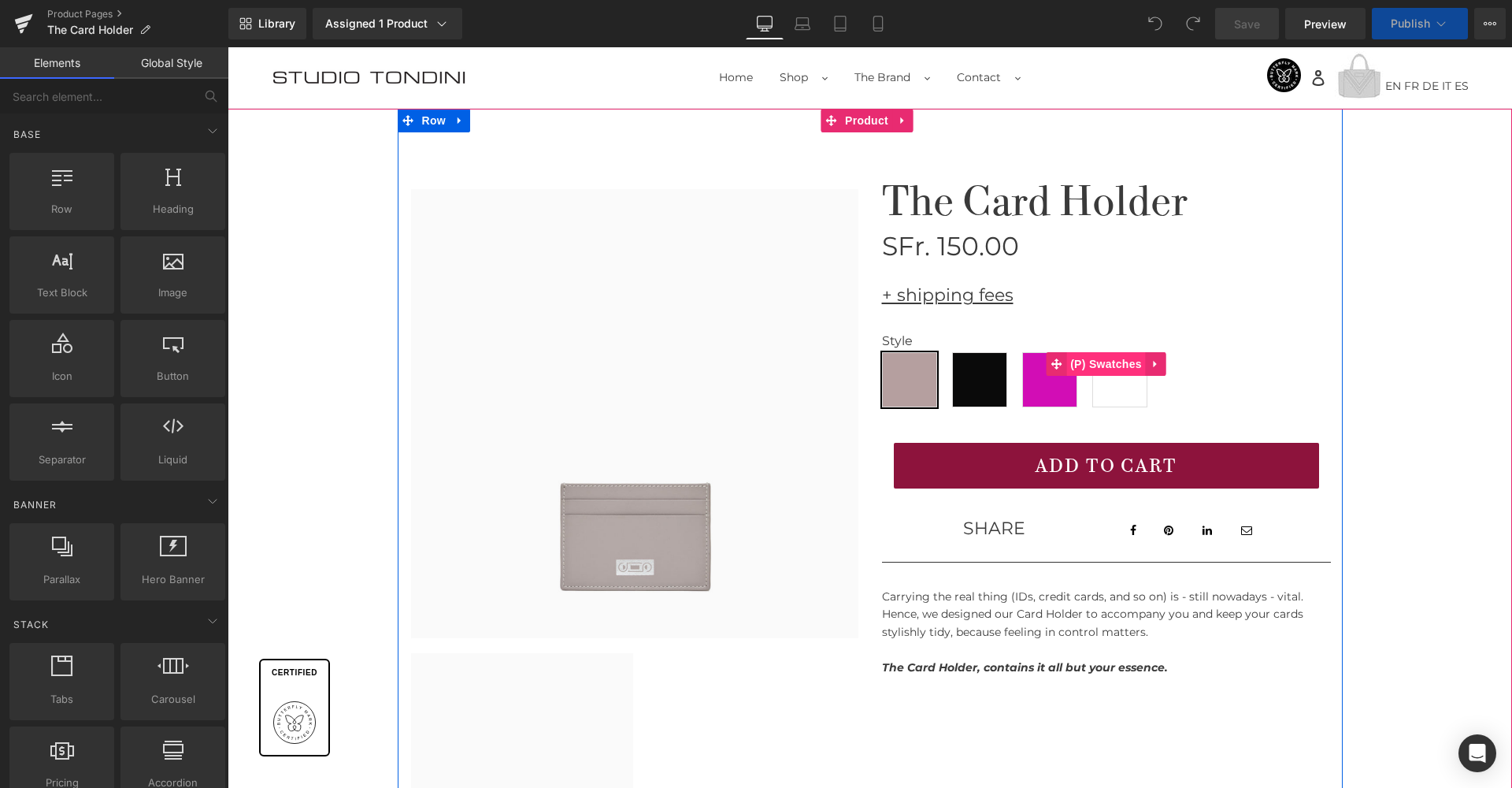 click on "Style
Light Grey
Black
Orchid
Yellow Lime
(P) Swatches" at bounding box center [1106, 364] 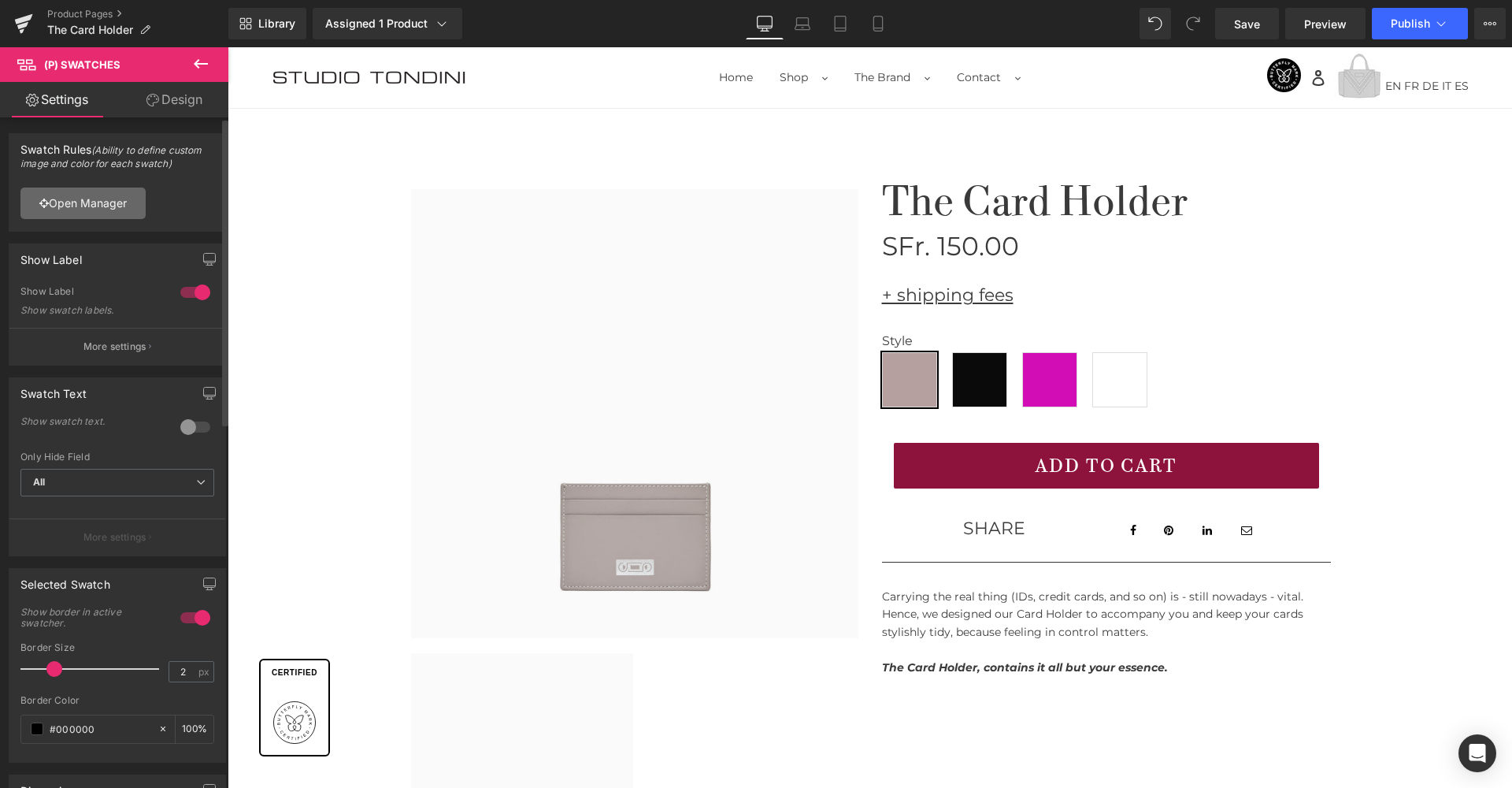 click on "Open Manager" at bounding box center [83, 203] 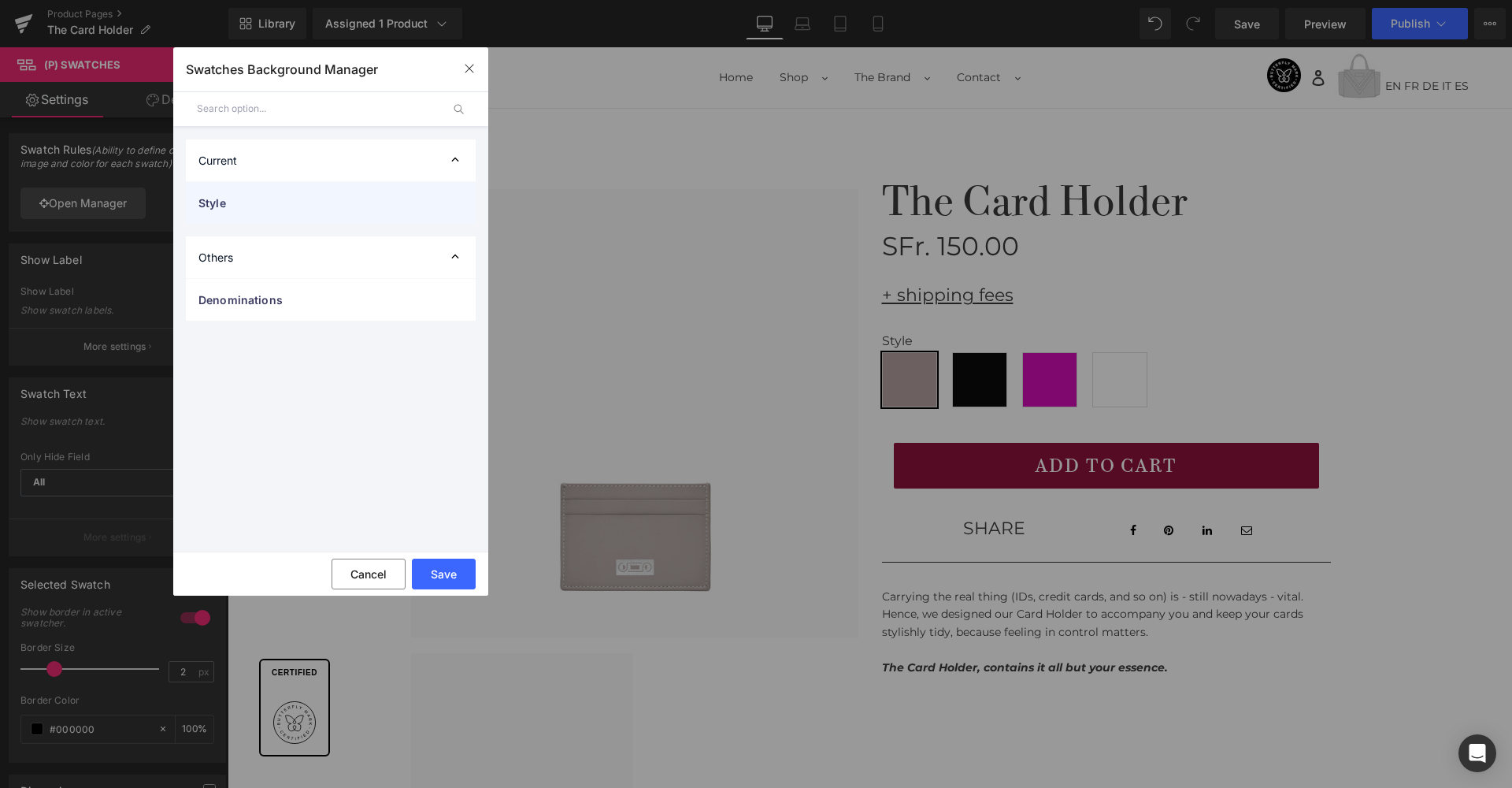 click on "Style" at bounding box center (331, 203) 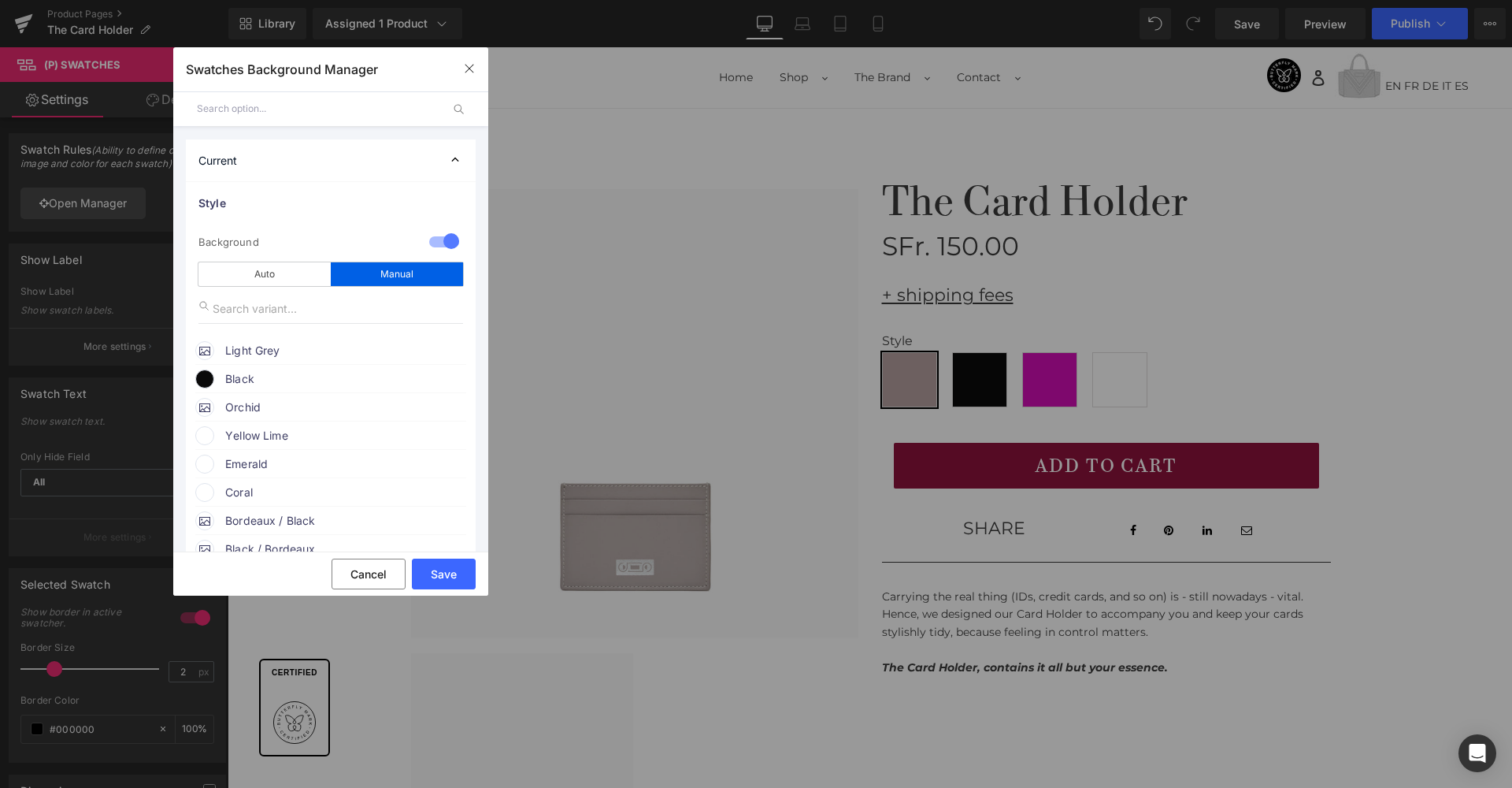 click on "Yellow Lime" at bounding box center [345, 436] 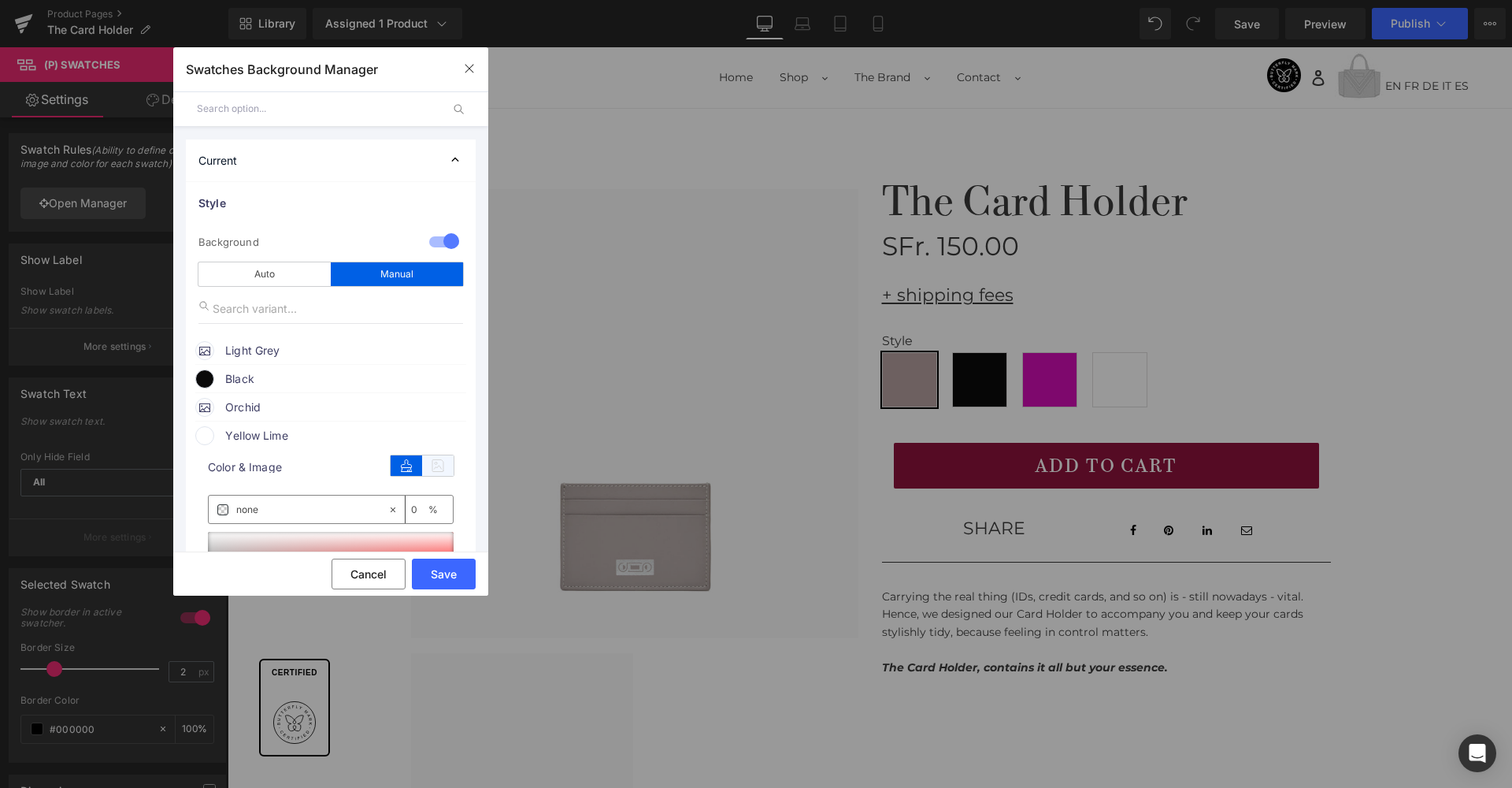 click at bounding box center [438, 466] 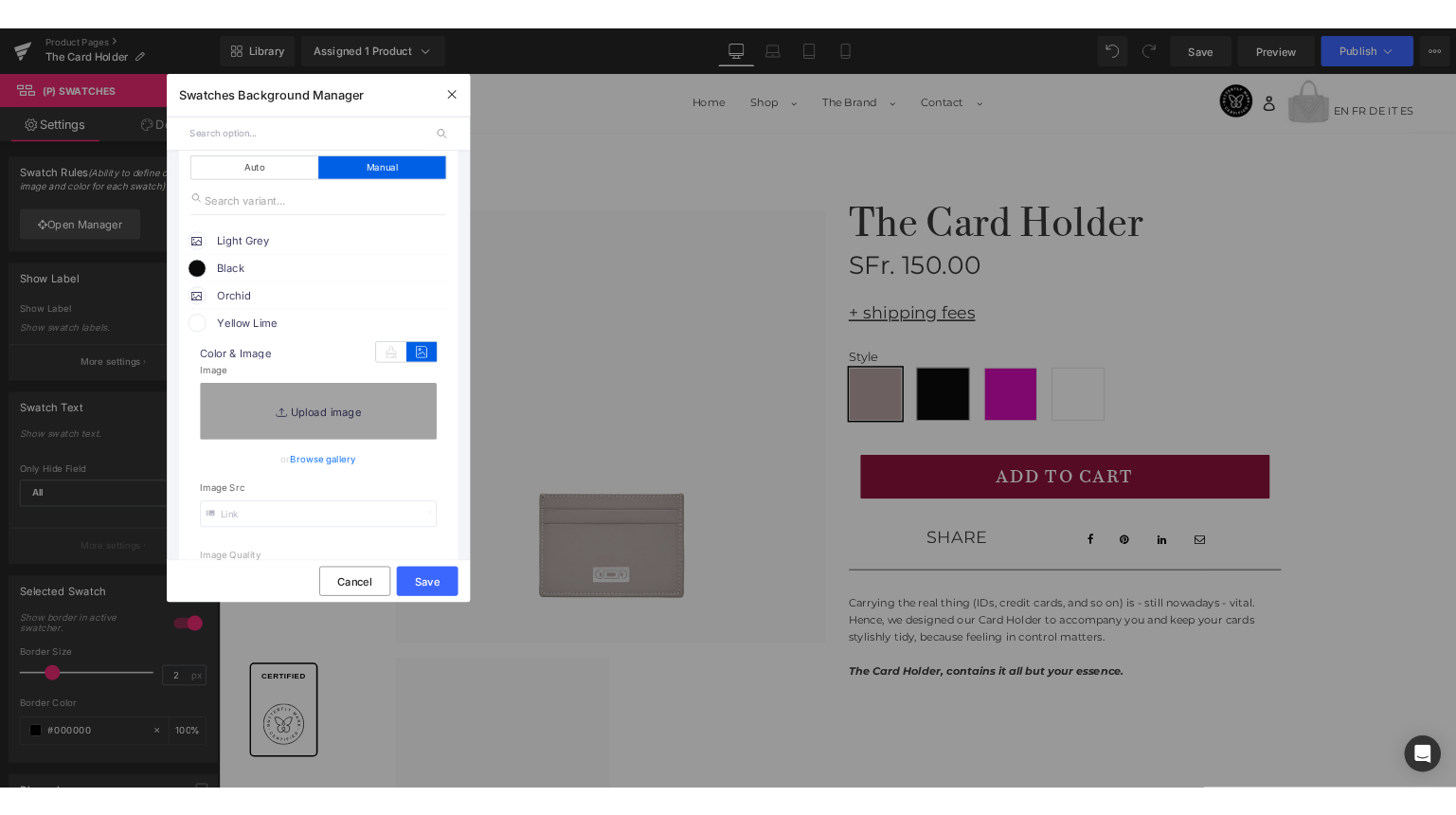 scroll, scrollTop: 243, scrollLeft: 0, axis: vertical 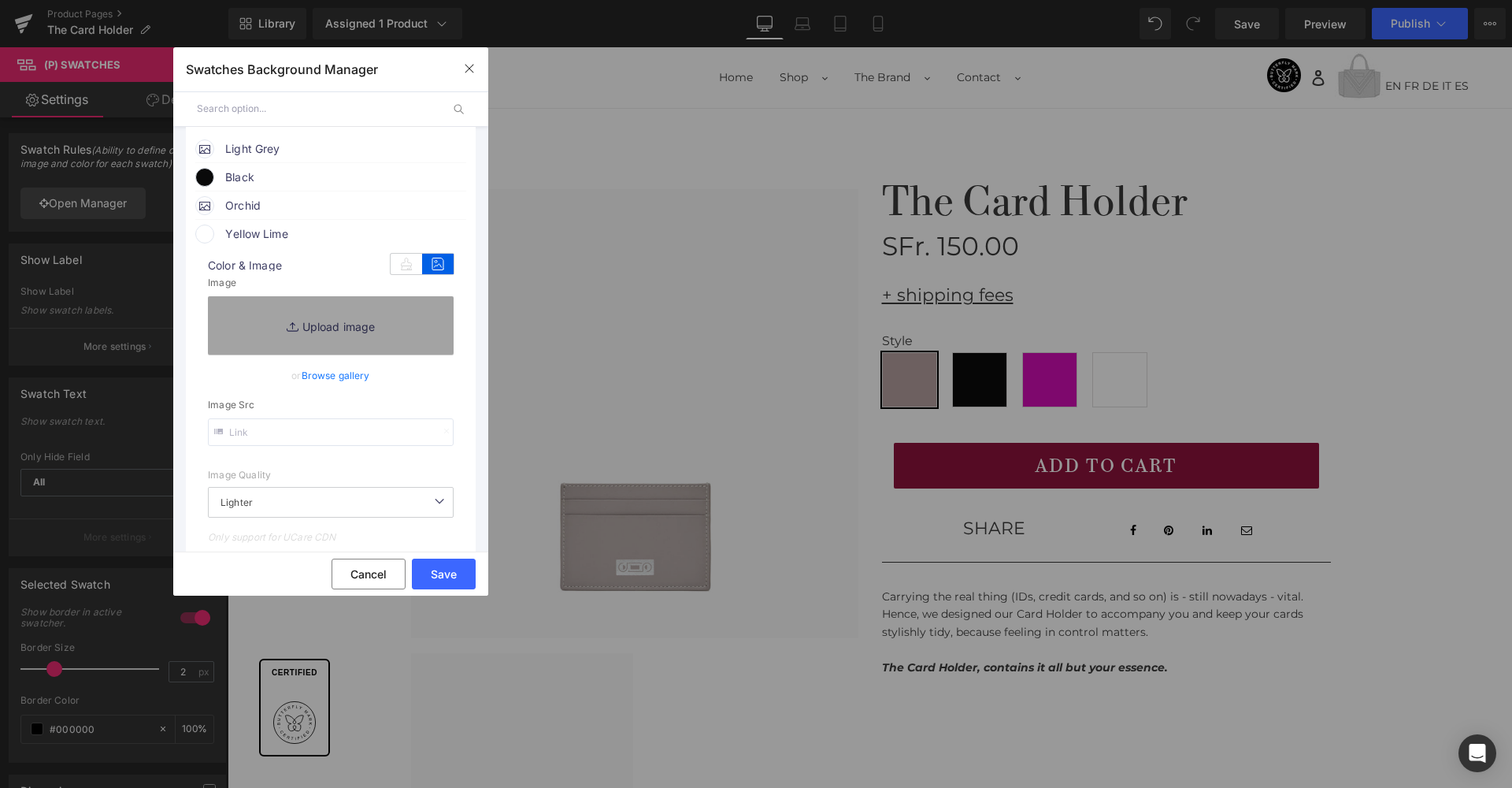 click on "Image Quality Lighter Lightest
Lighter
Lighter Lightest Only support for UCare CDN" at bounding box center (331, 393) 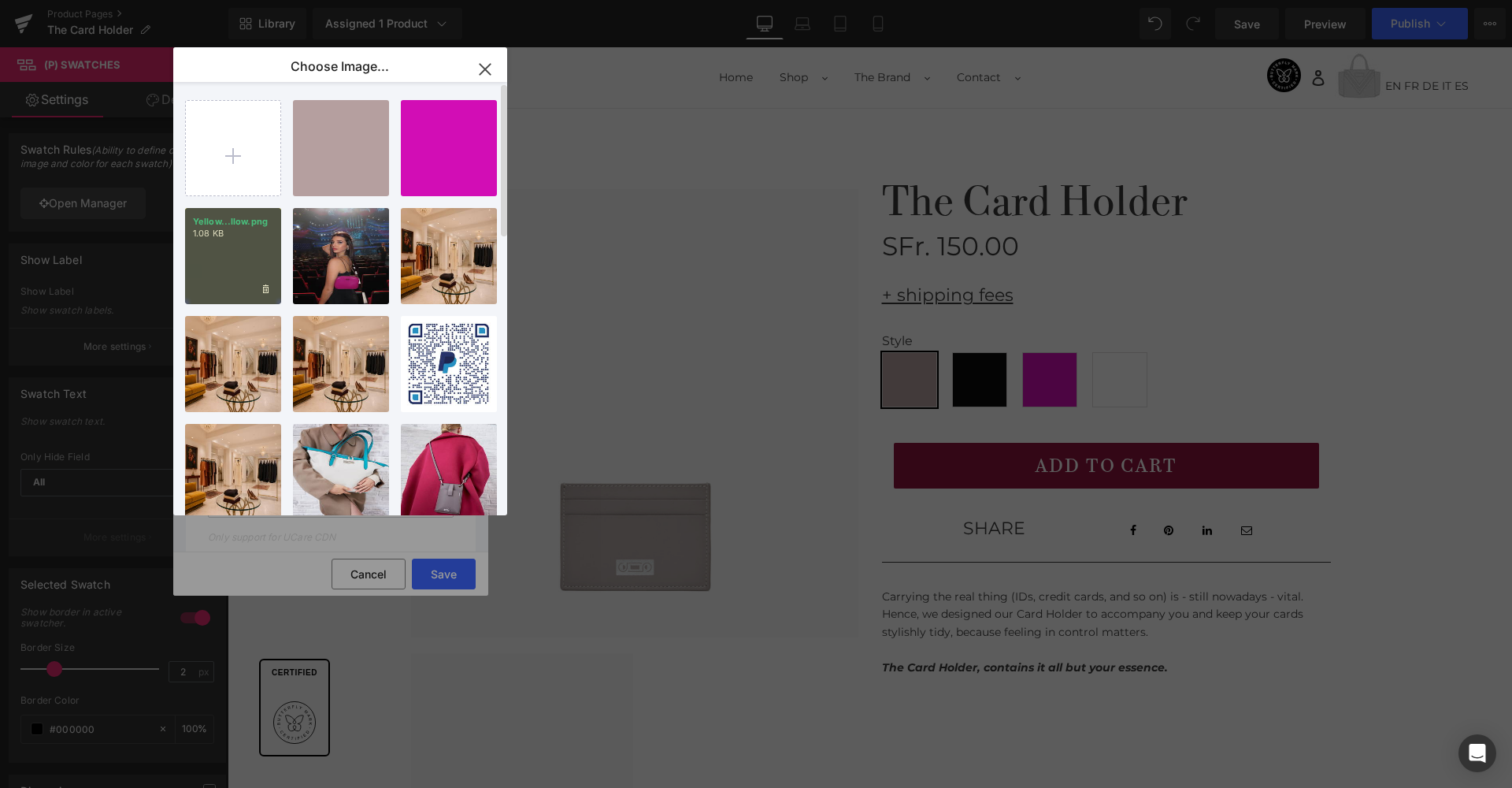 click on "Yellow...llow.png 1.08 KB" at bounding box center [233, 256] 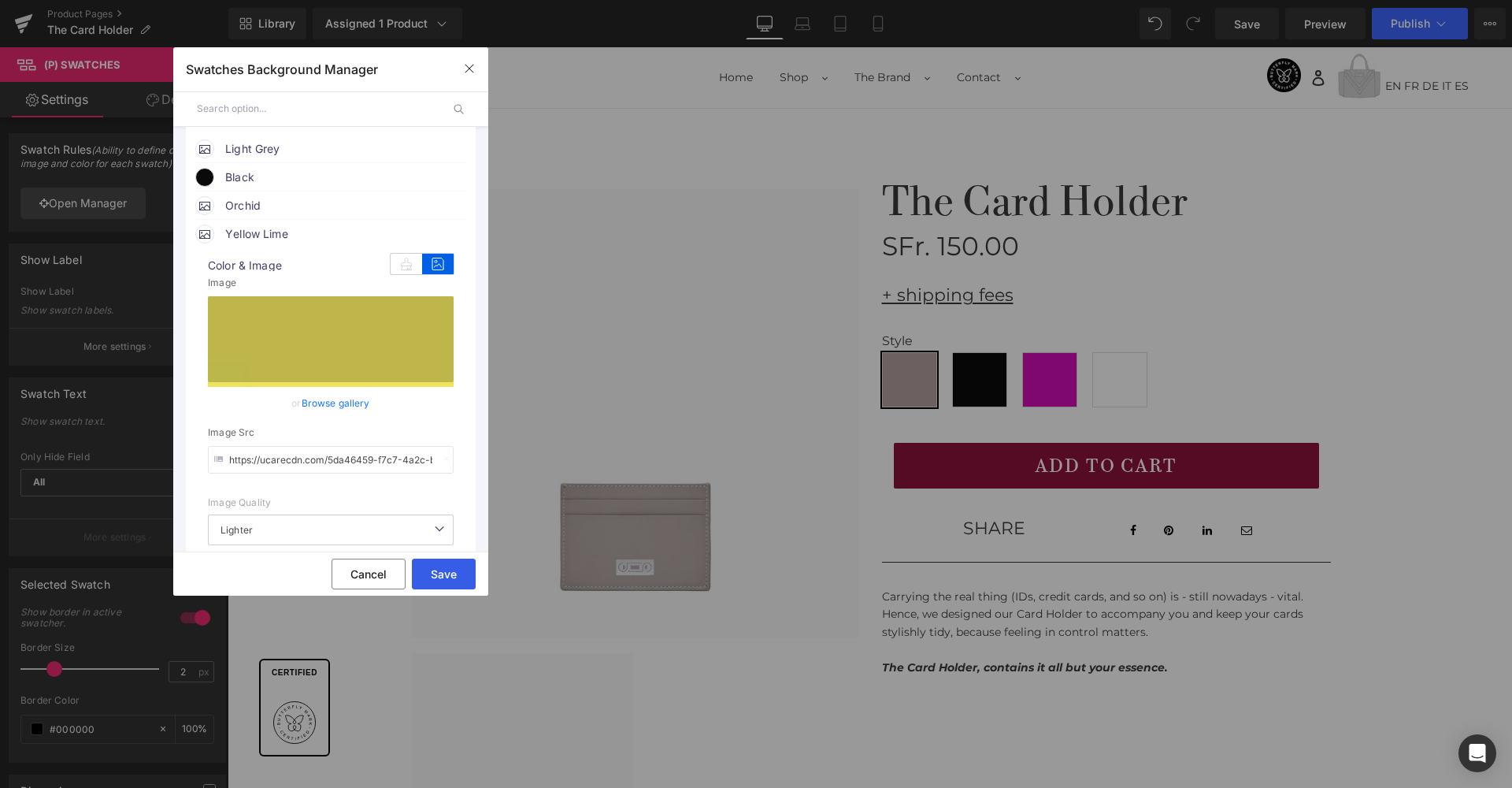 click on "Save" at bounding box center (443, 574) 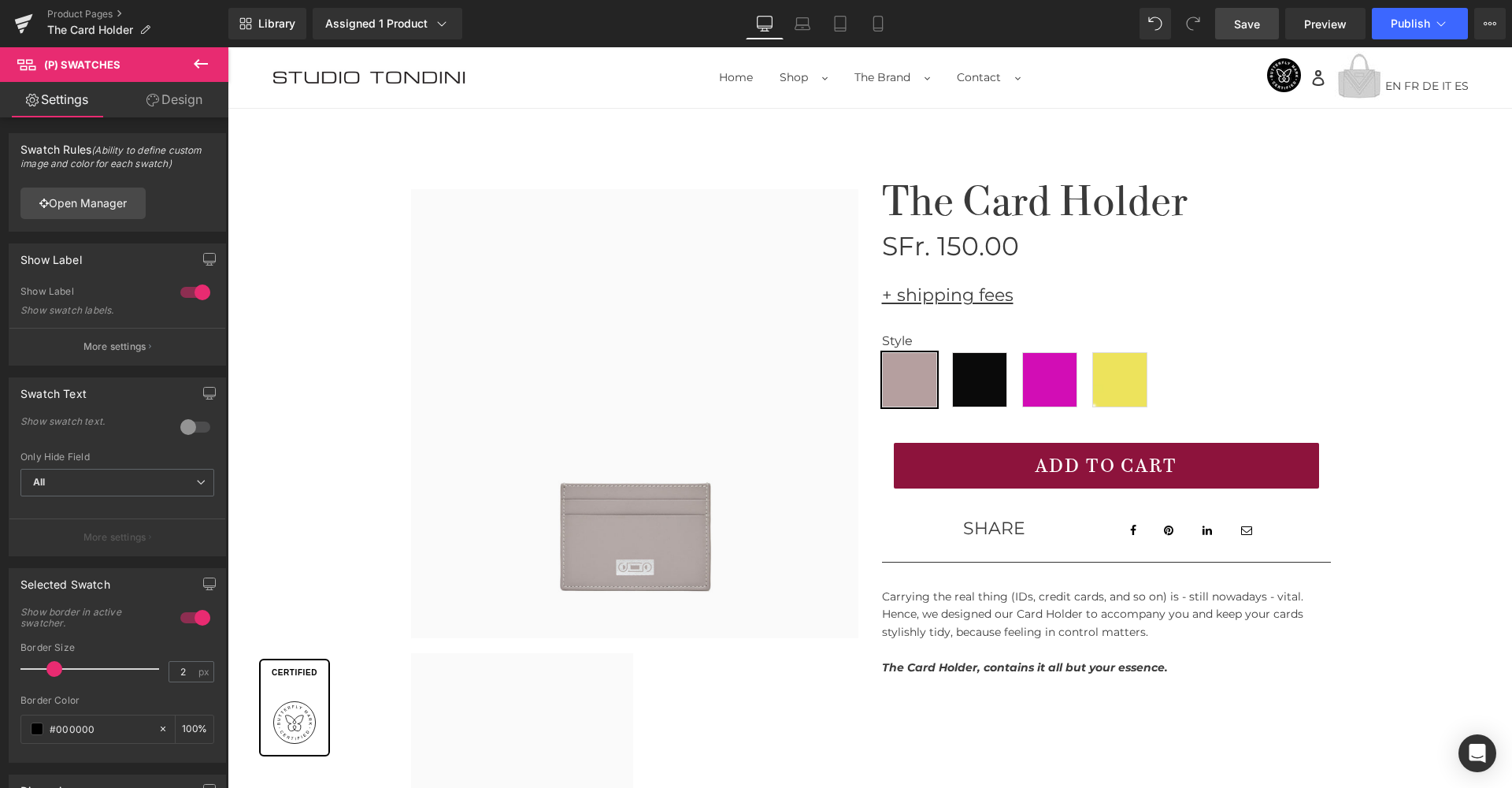 click on "Save" at bounding box center [1247, 24] 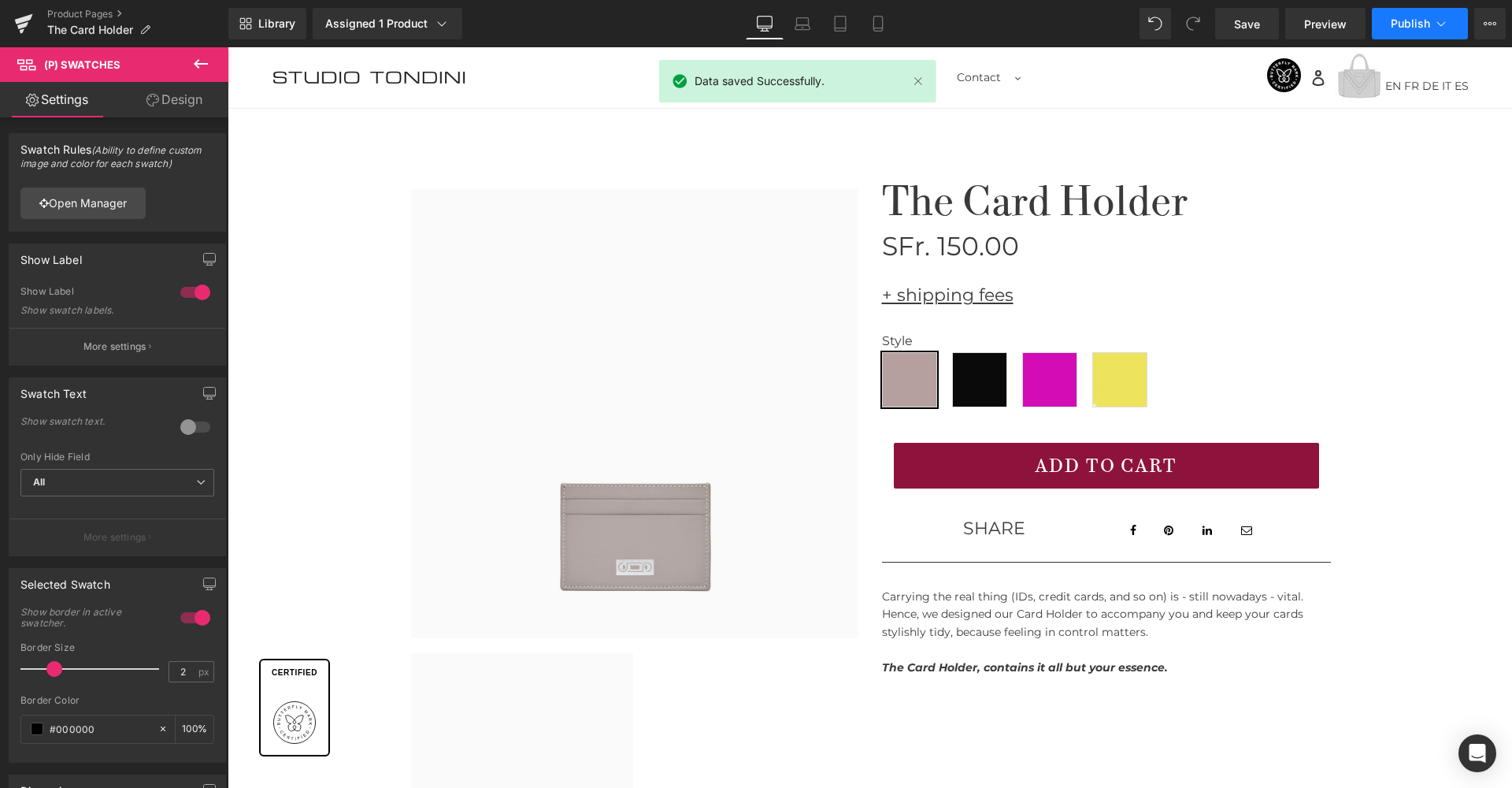 click on "Publish" at bounding box center [1410, 24] 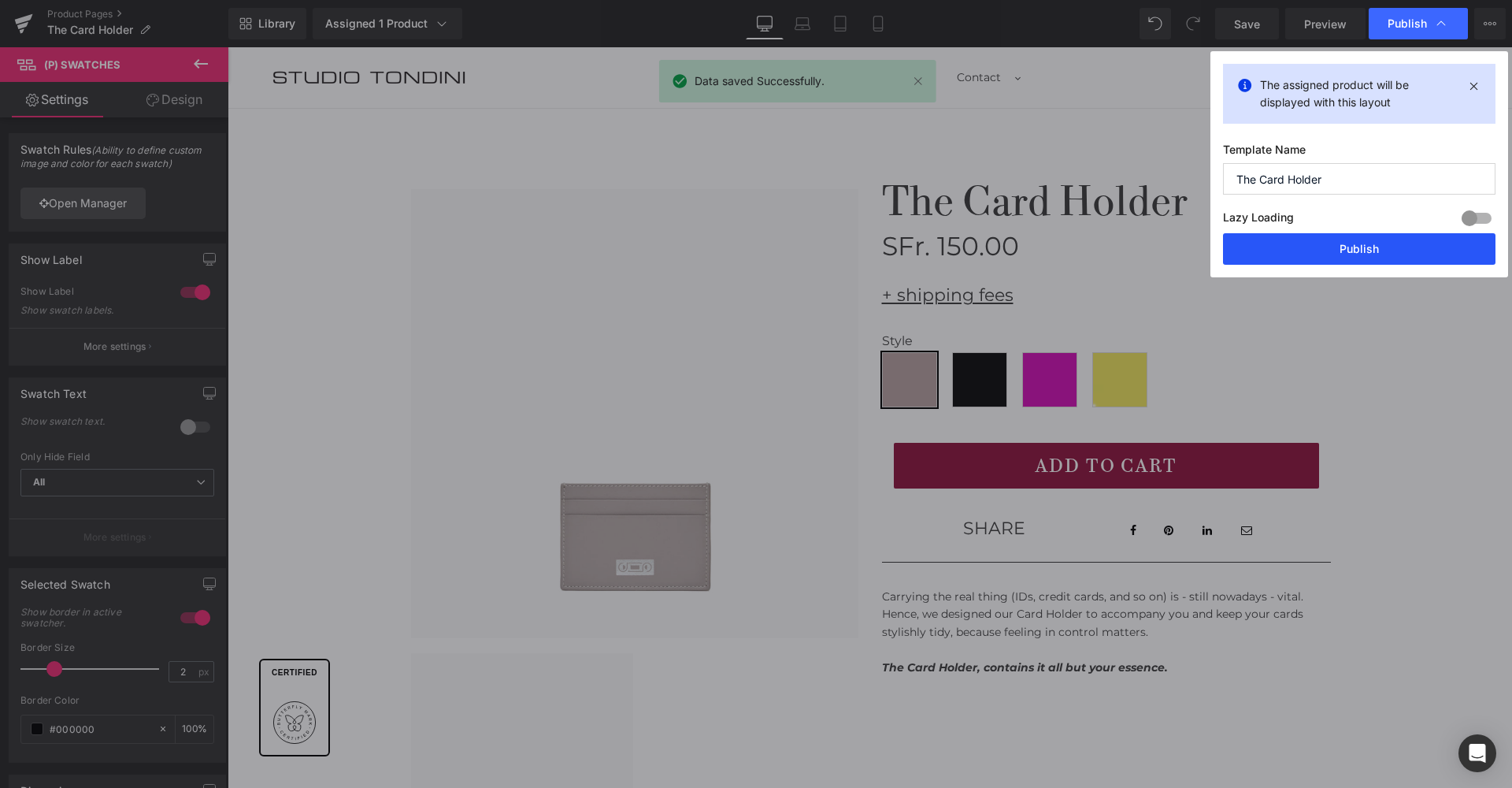 click on "Publish" at bounding box center [1359, 249] 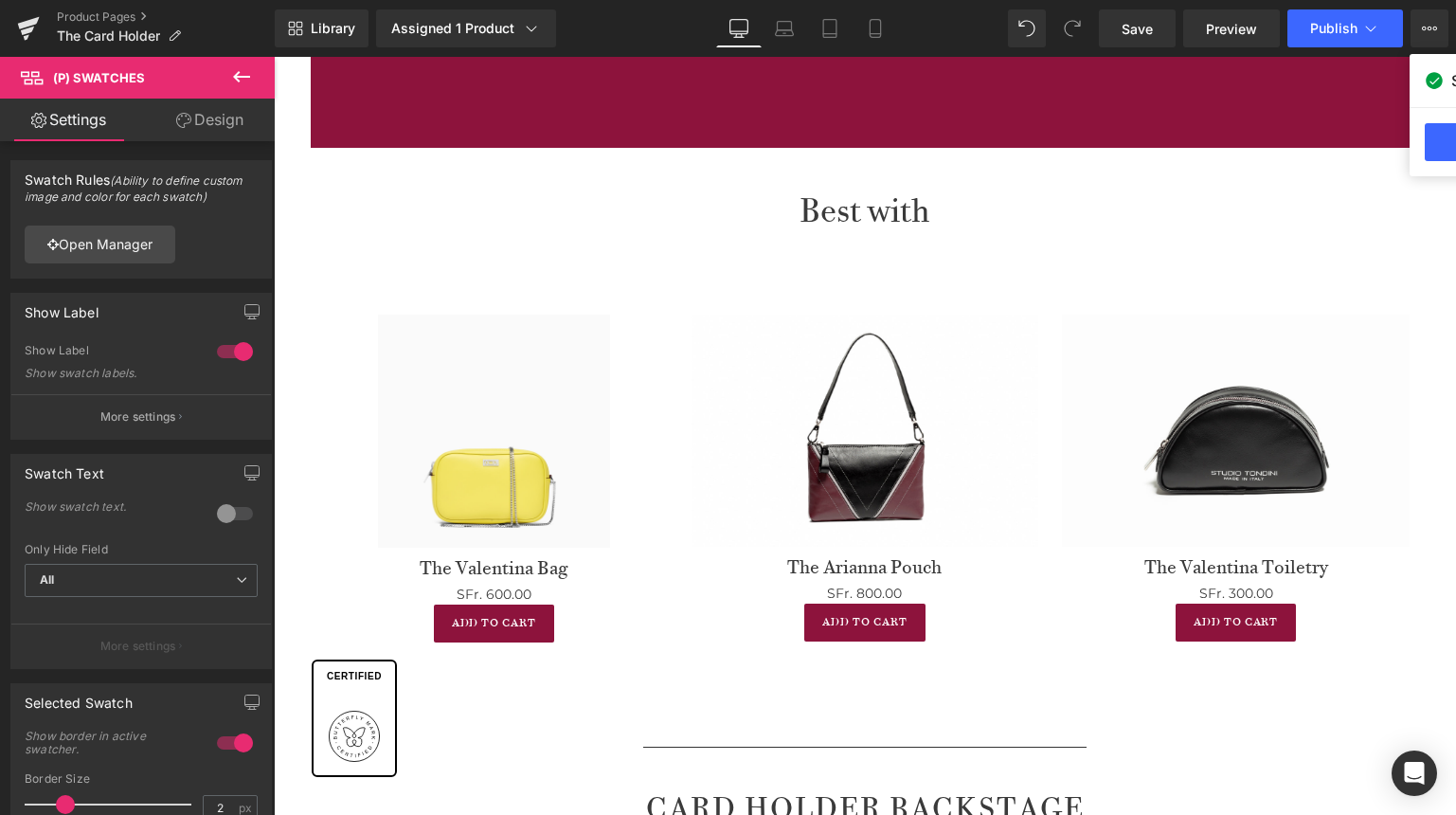 scroll, scrollTop: 1356, scrollLeft: 0, axis: vertical 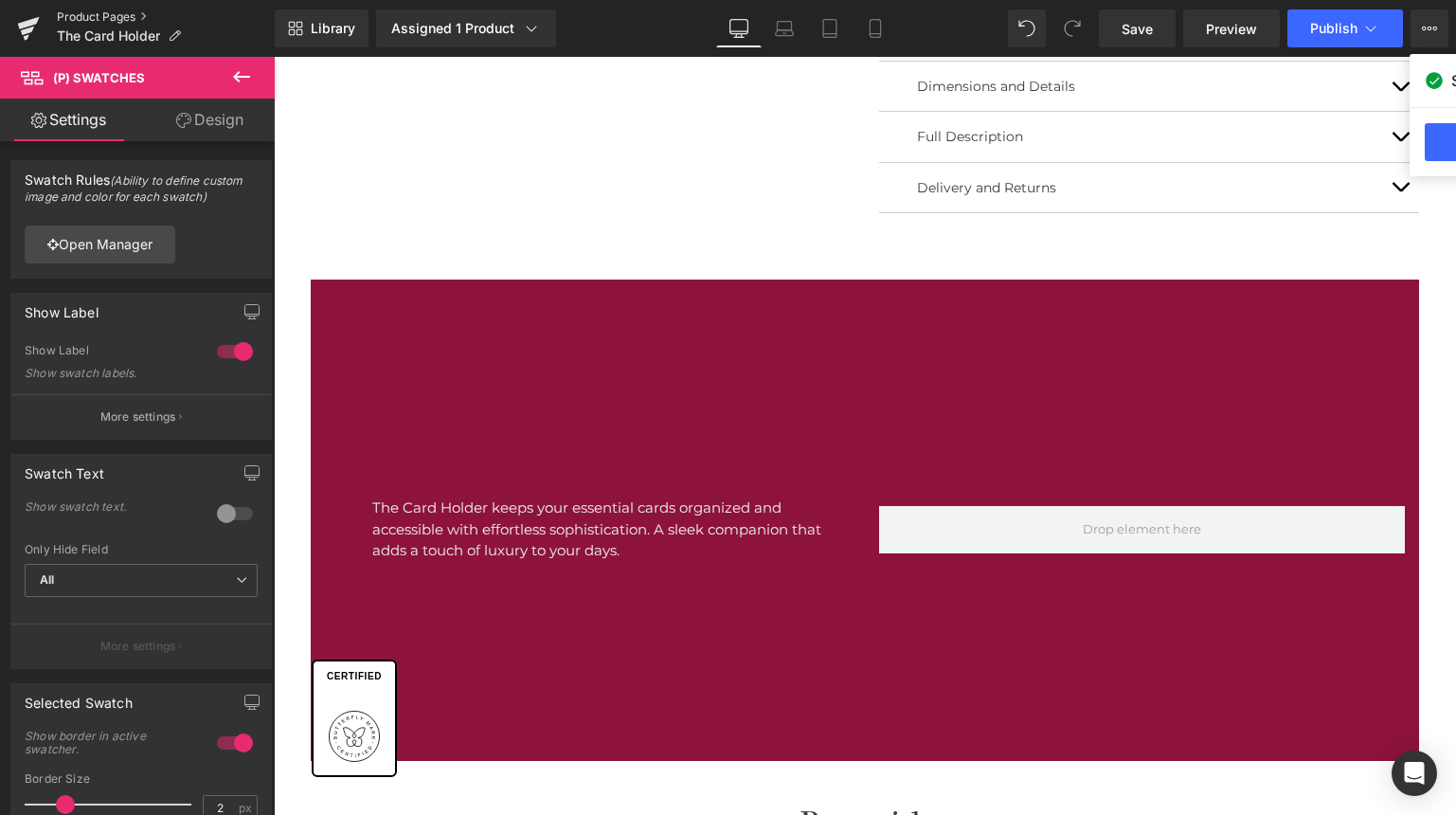 click on "Product Pages" at bounding box center (166, 17) 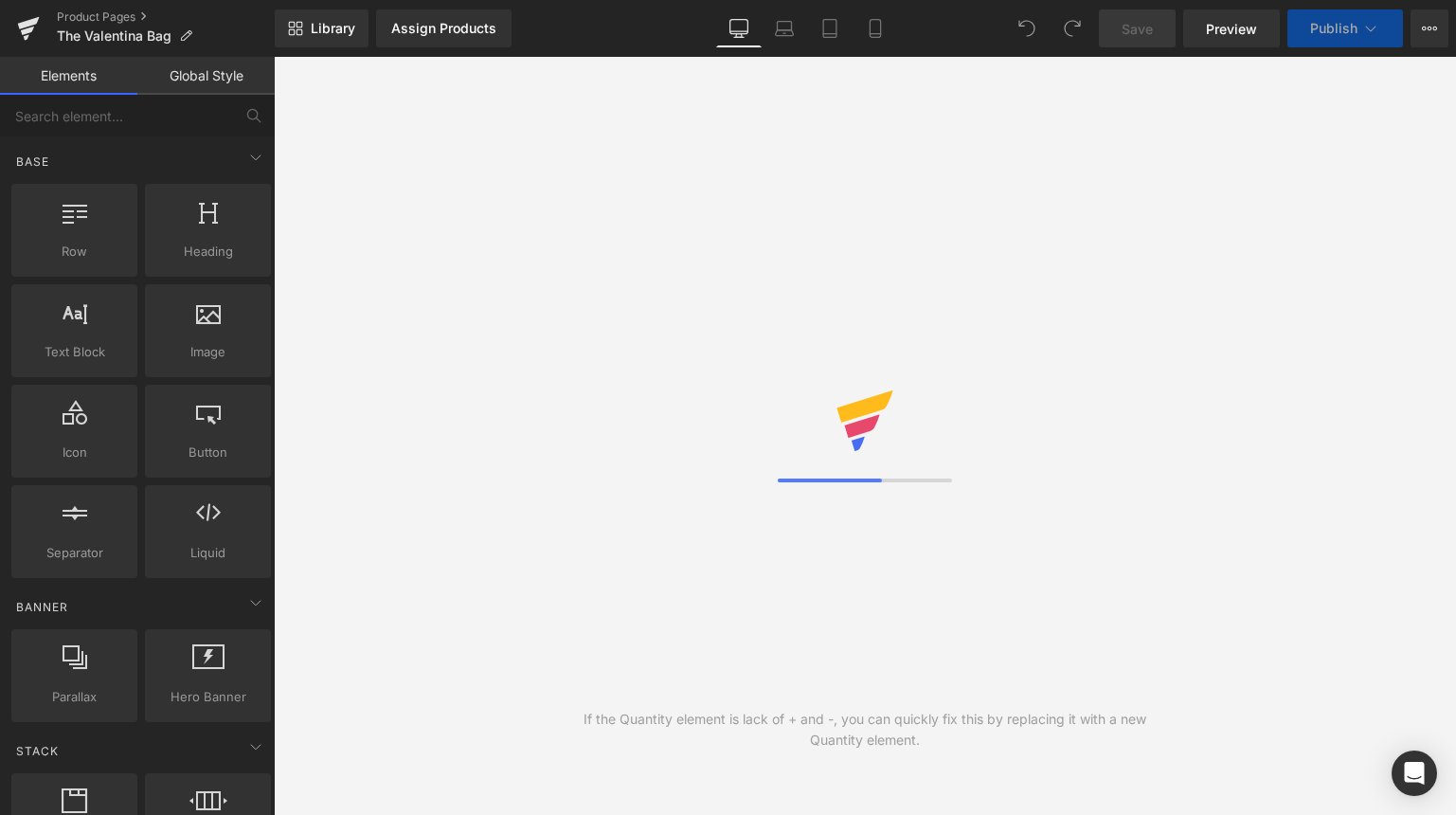 scroll, scrollTop: 0, scrollLeft: 0, axis: both 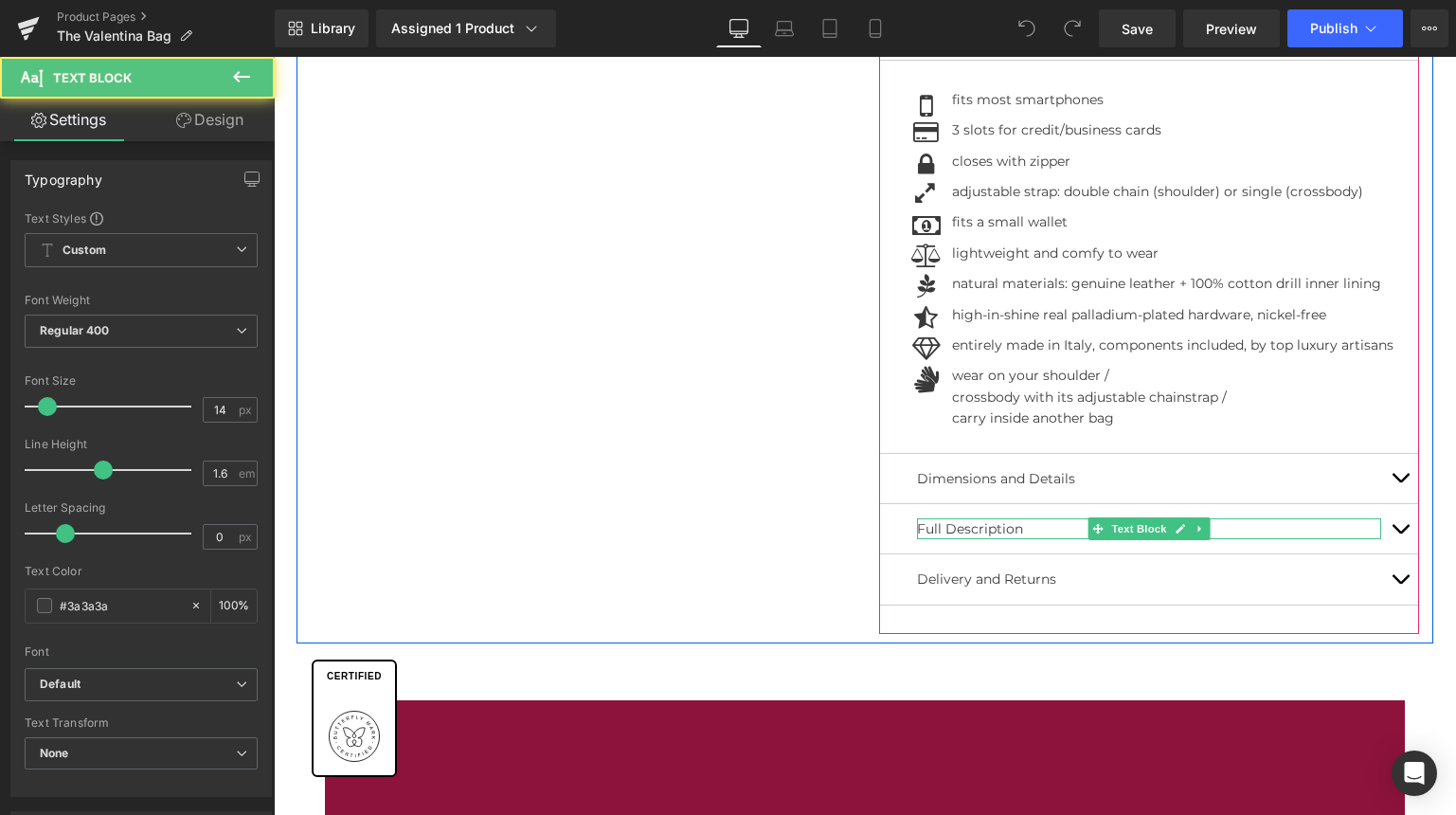 click on "Full Description" at bounding box center (1149, 529) 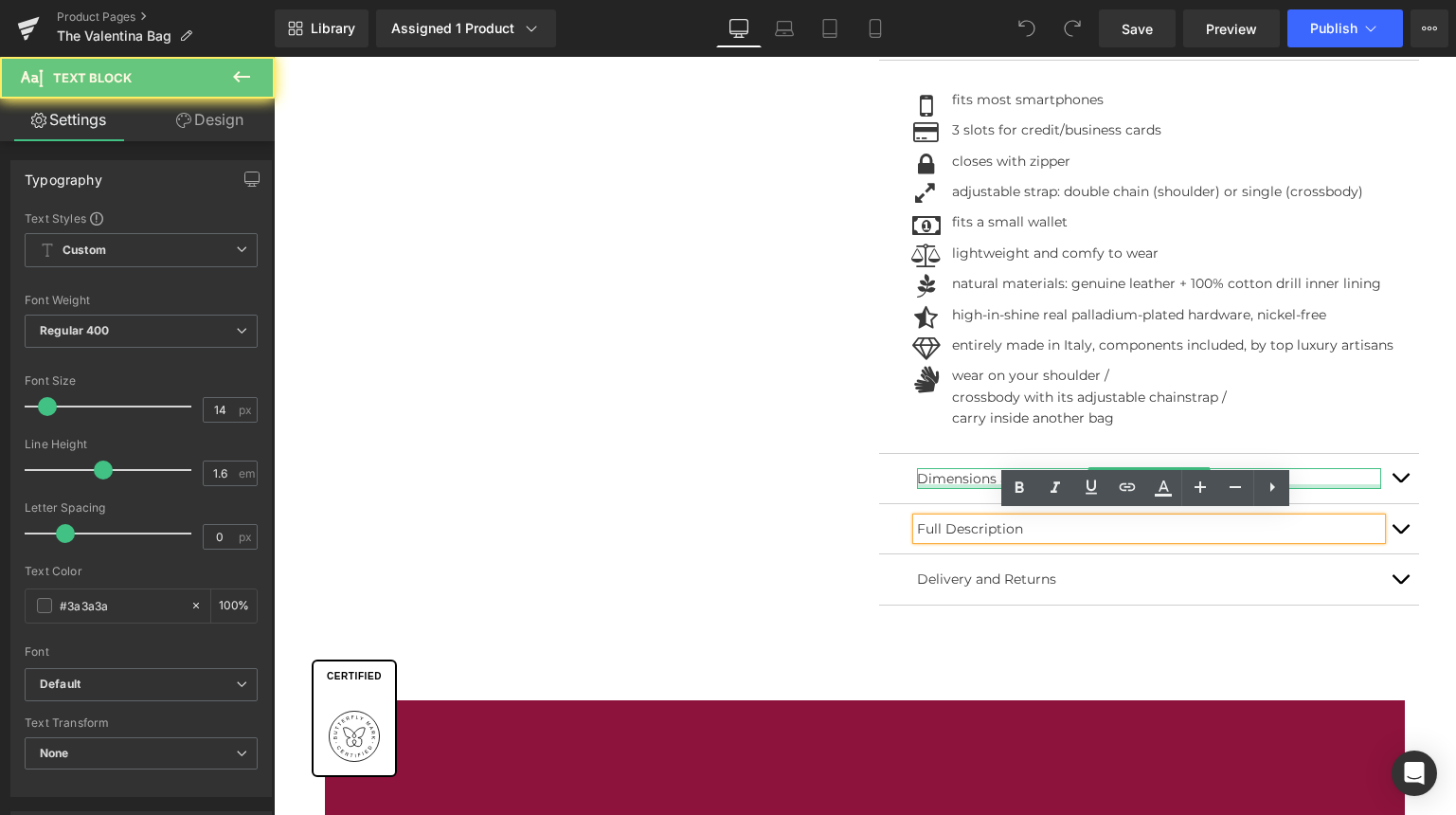 click at bounding box center [1149, 486] 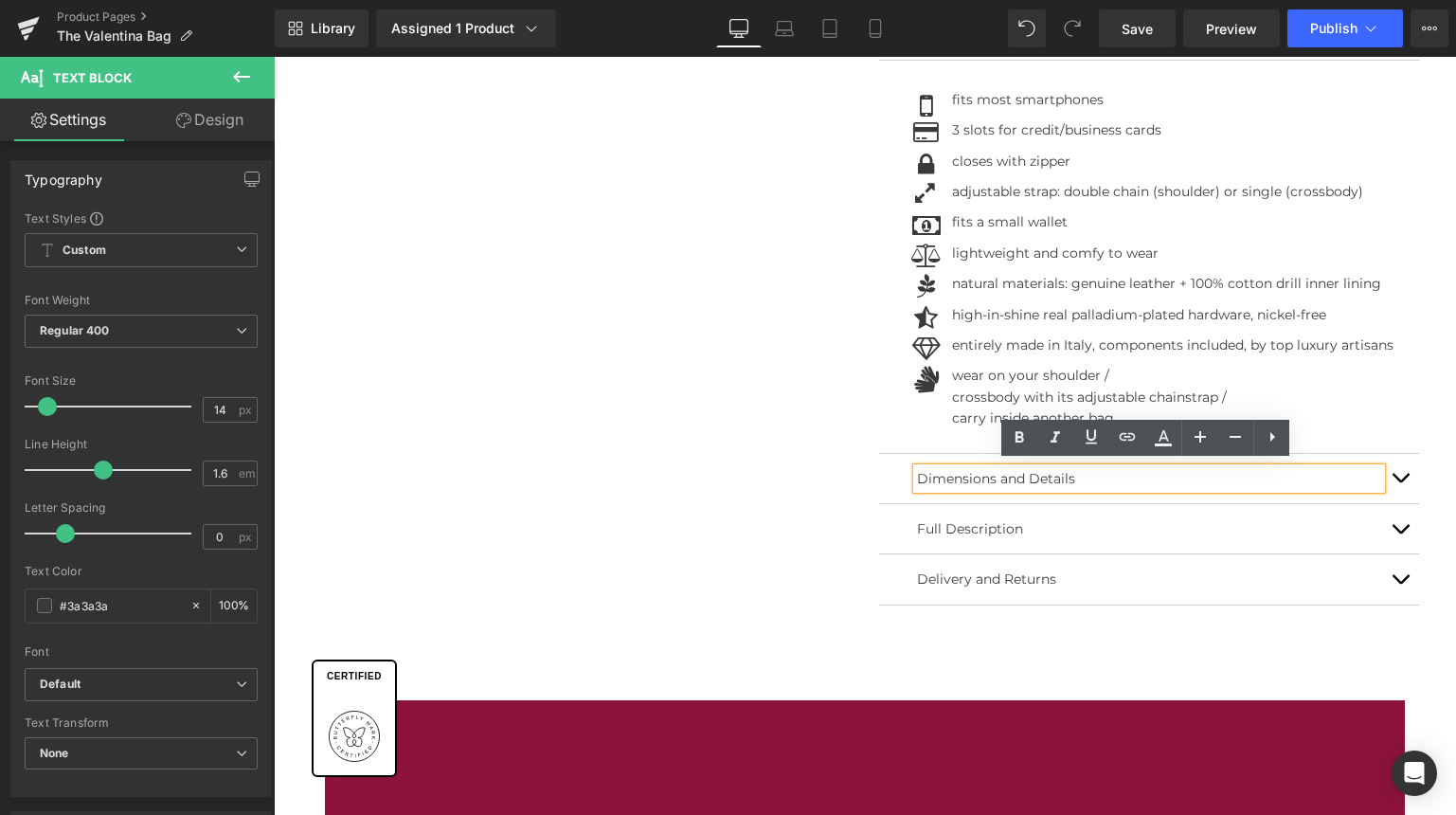 click at bounding box center [1400, 479] 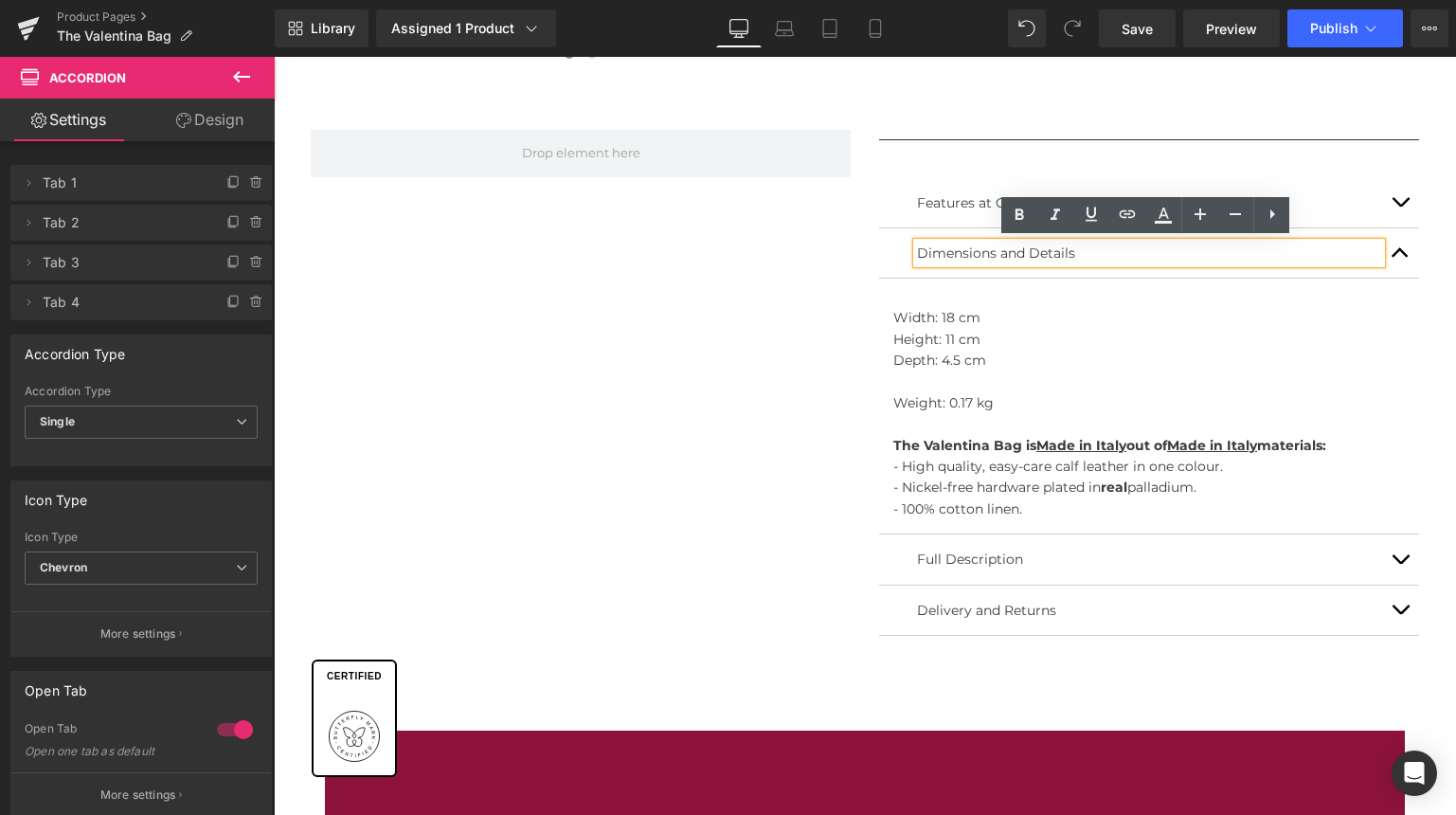 scroll, scrollTop: 1032, scrollLeft: 0, axis: vertical 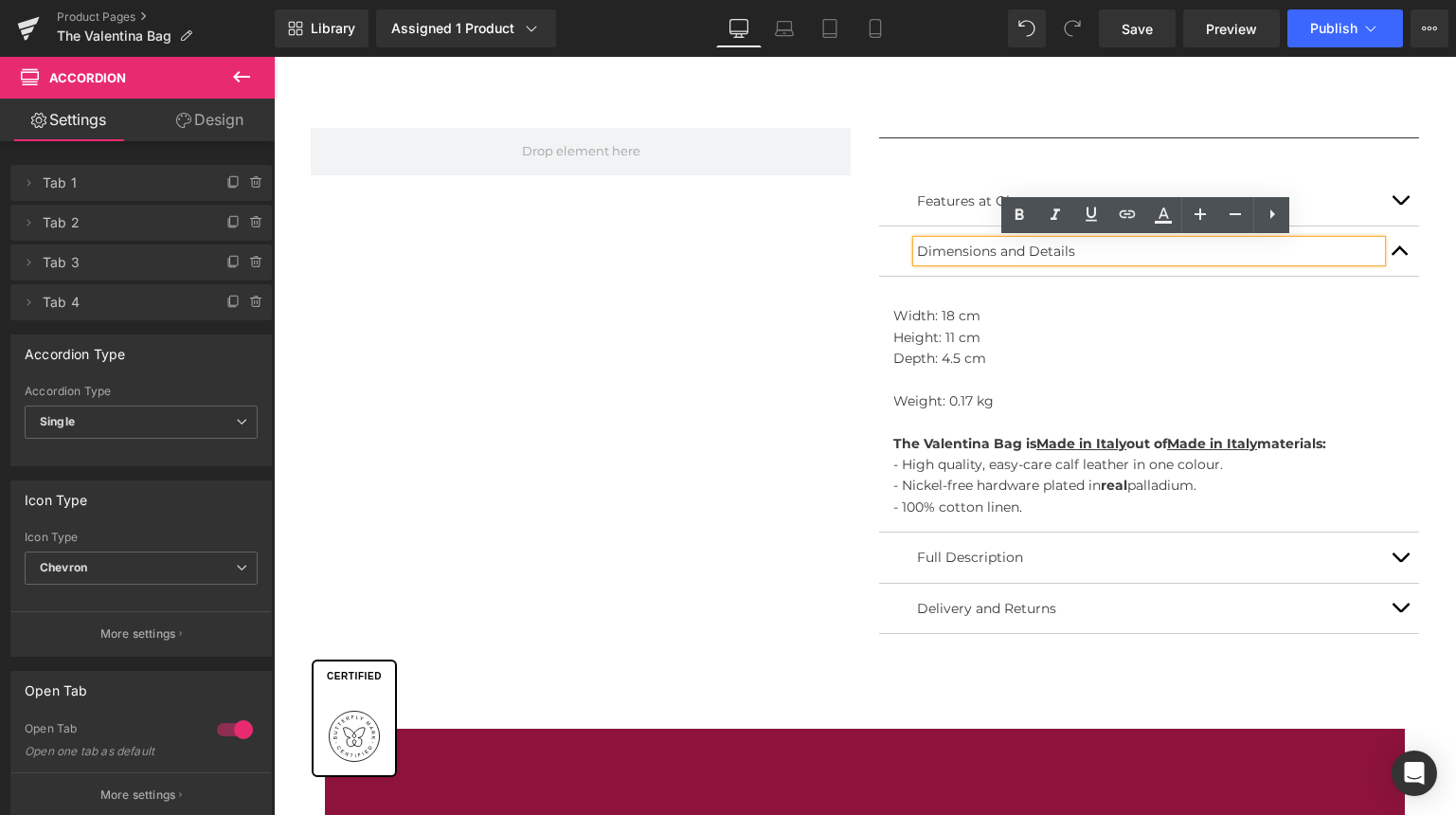 click at bounding box center [1400, 557] 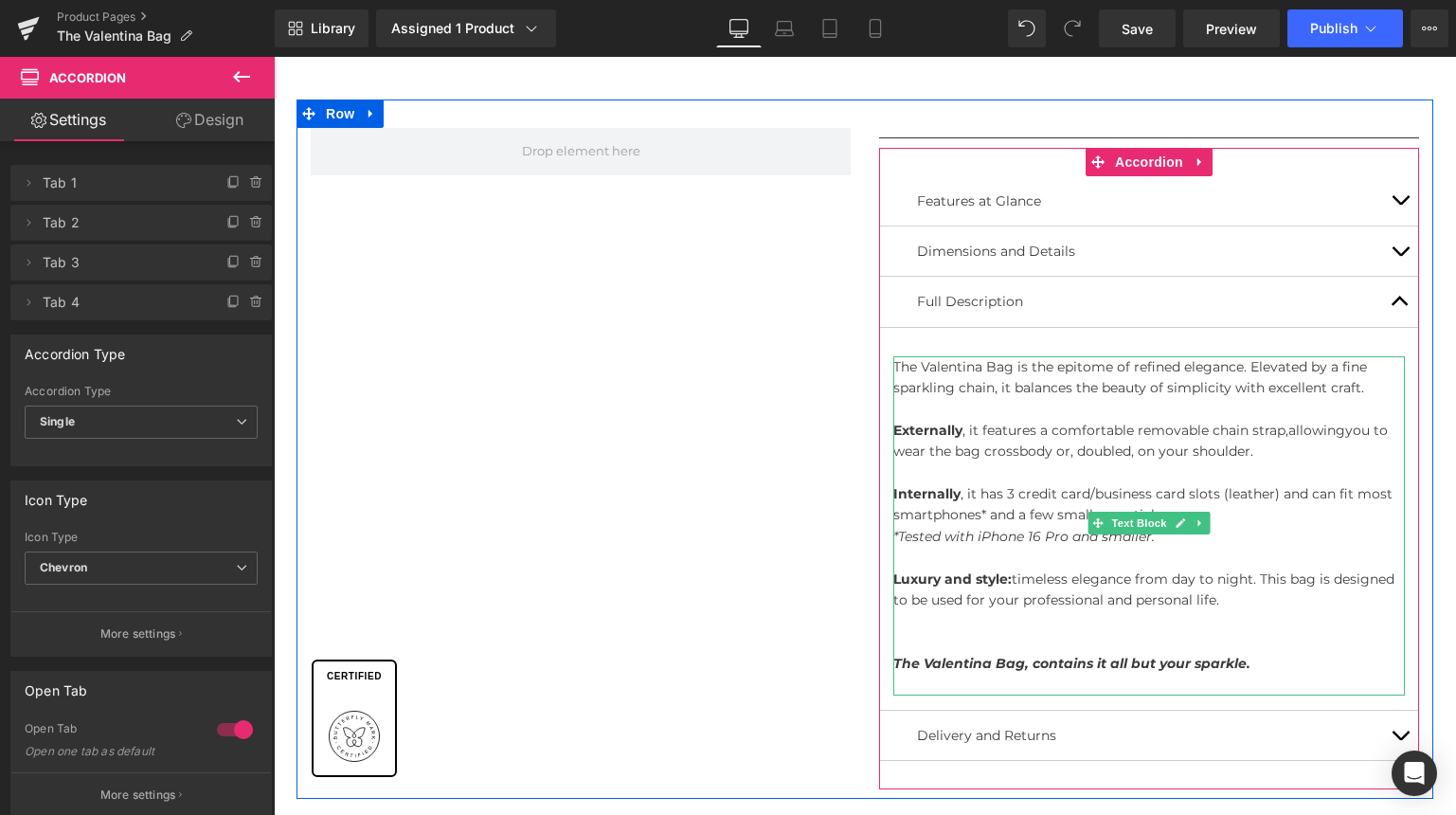 click on "timeless elegance from day to night. This bag is designed to be used for your professional and personal life." at bounding box center [1143, 589] 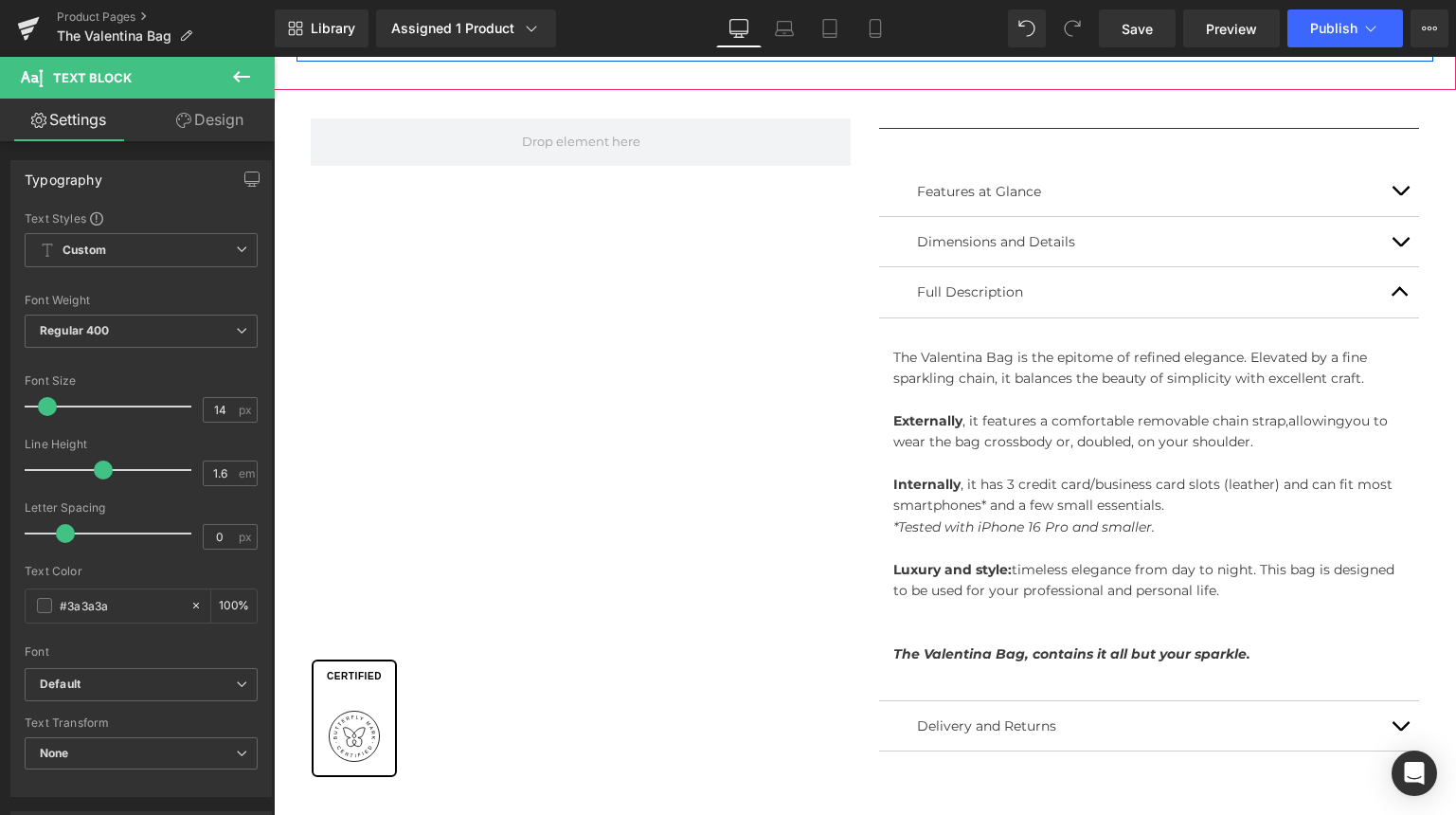 scroll, scrollTop: 1087, scrollLeft: 0, axis: vertical 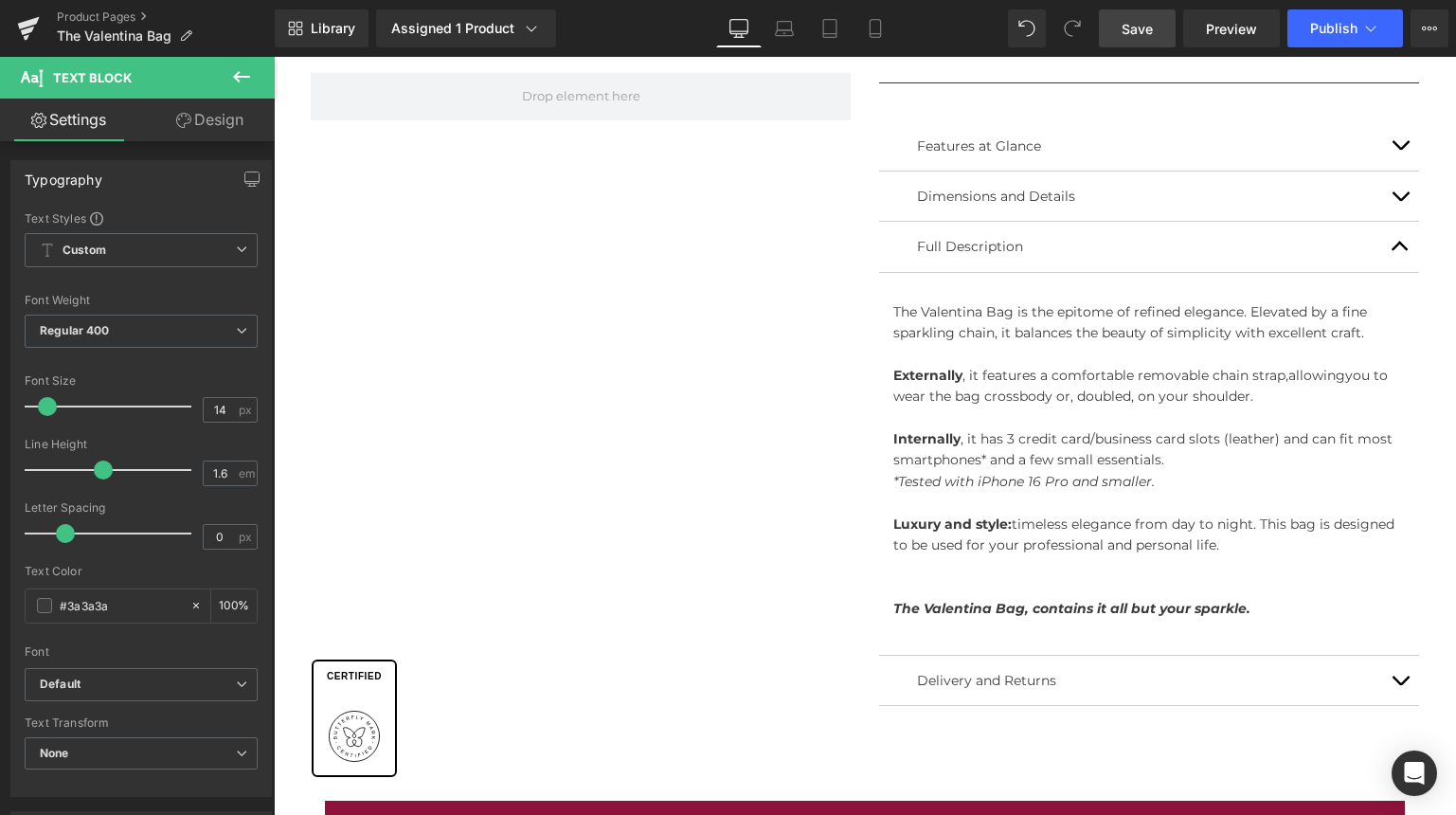 click on "Save" at bounding box center [1137, 28] 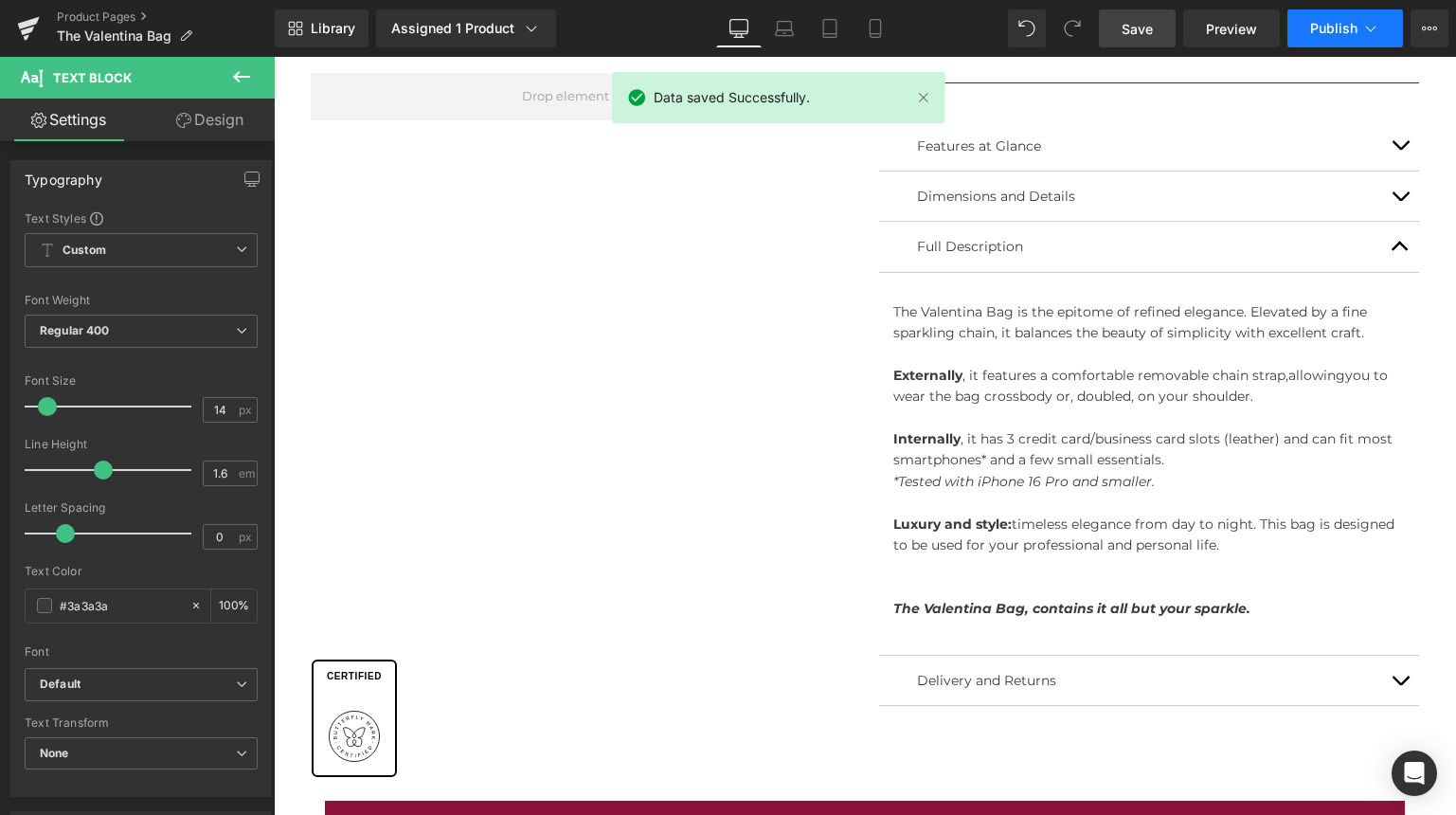 click on "Publish" at bounding box center (1345, 28) 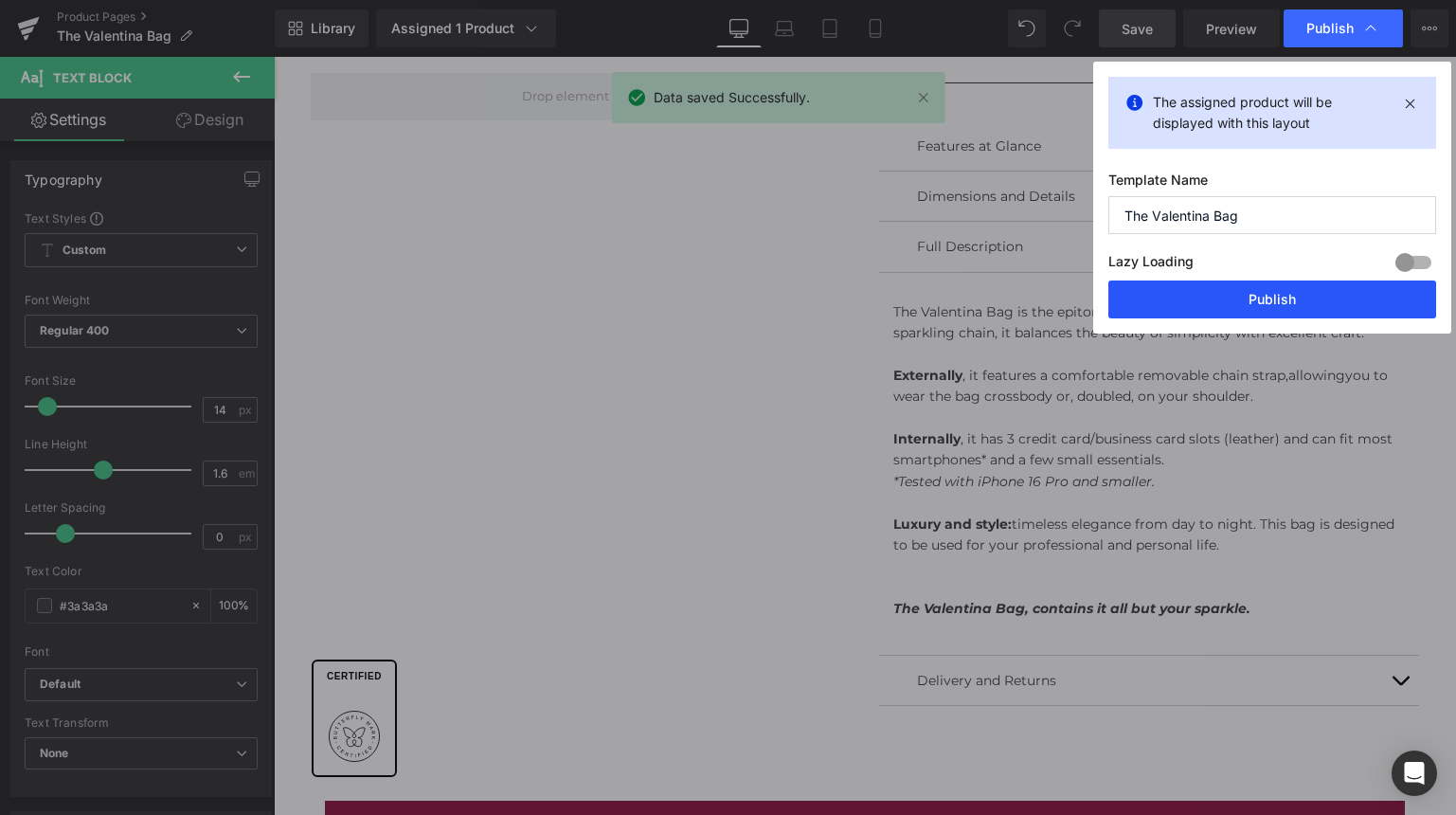click on "Publish" at bounding box center (1272, 299) 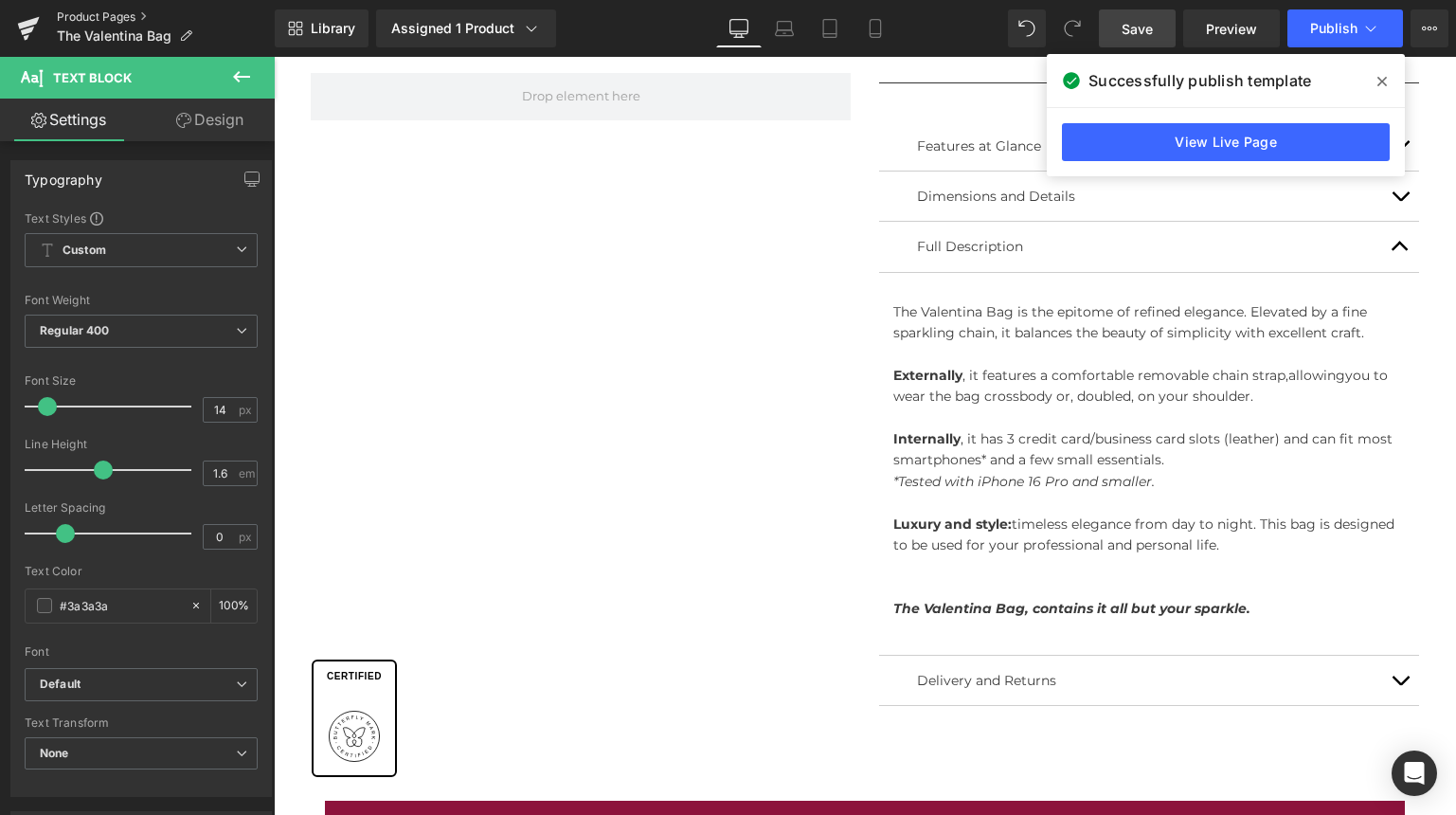 click on "Product Pages" at bounding box center (166, 17) 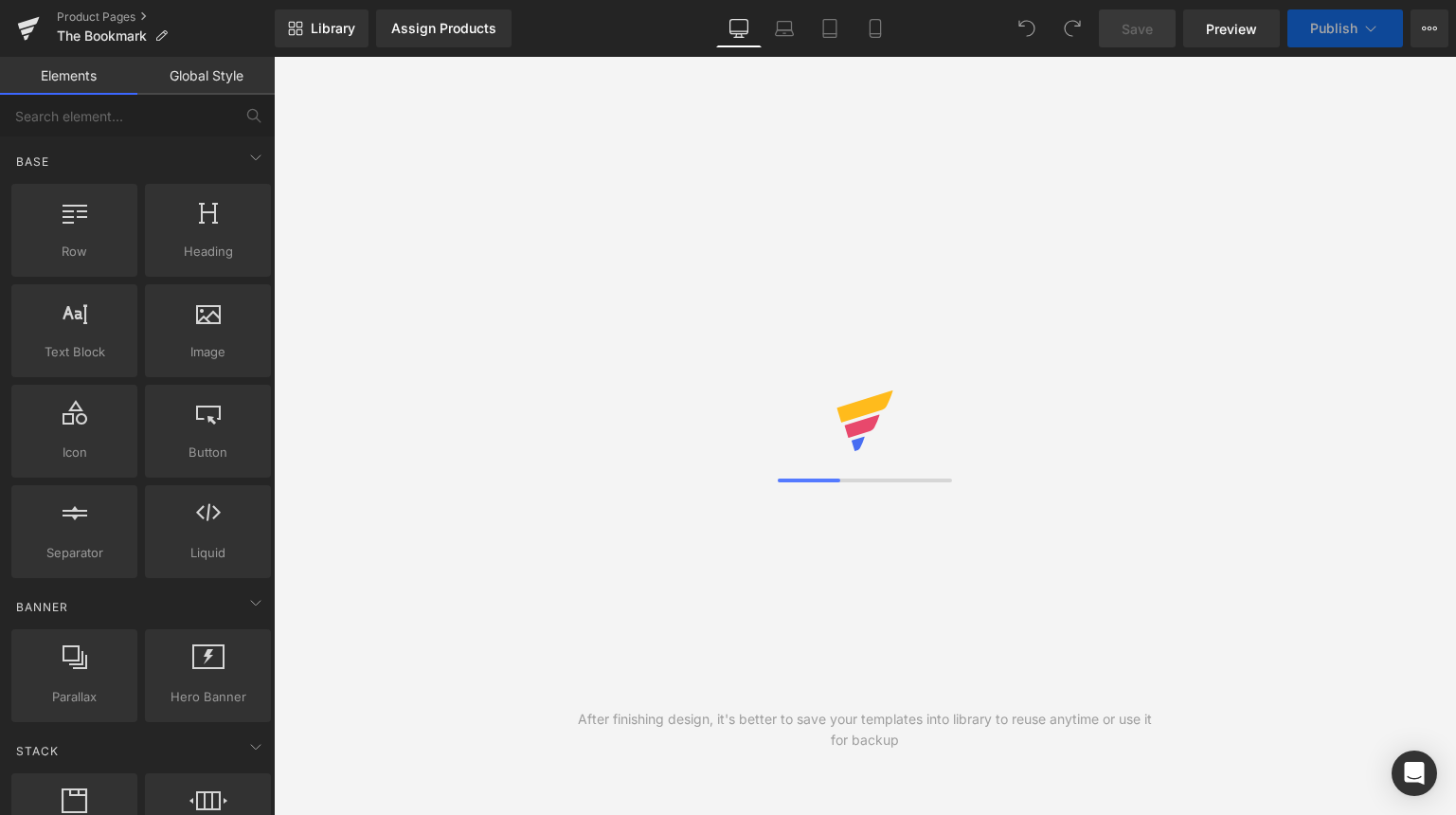 scroll, scrollTop: 0, scrollLeft: 0, axis: both 